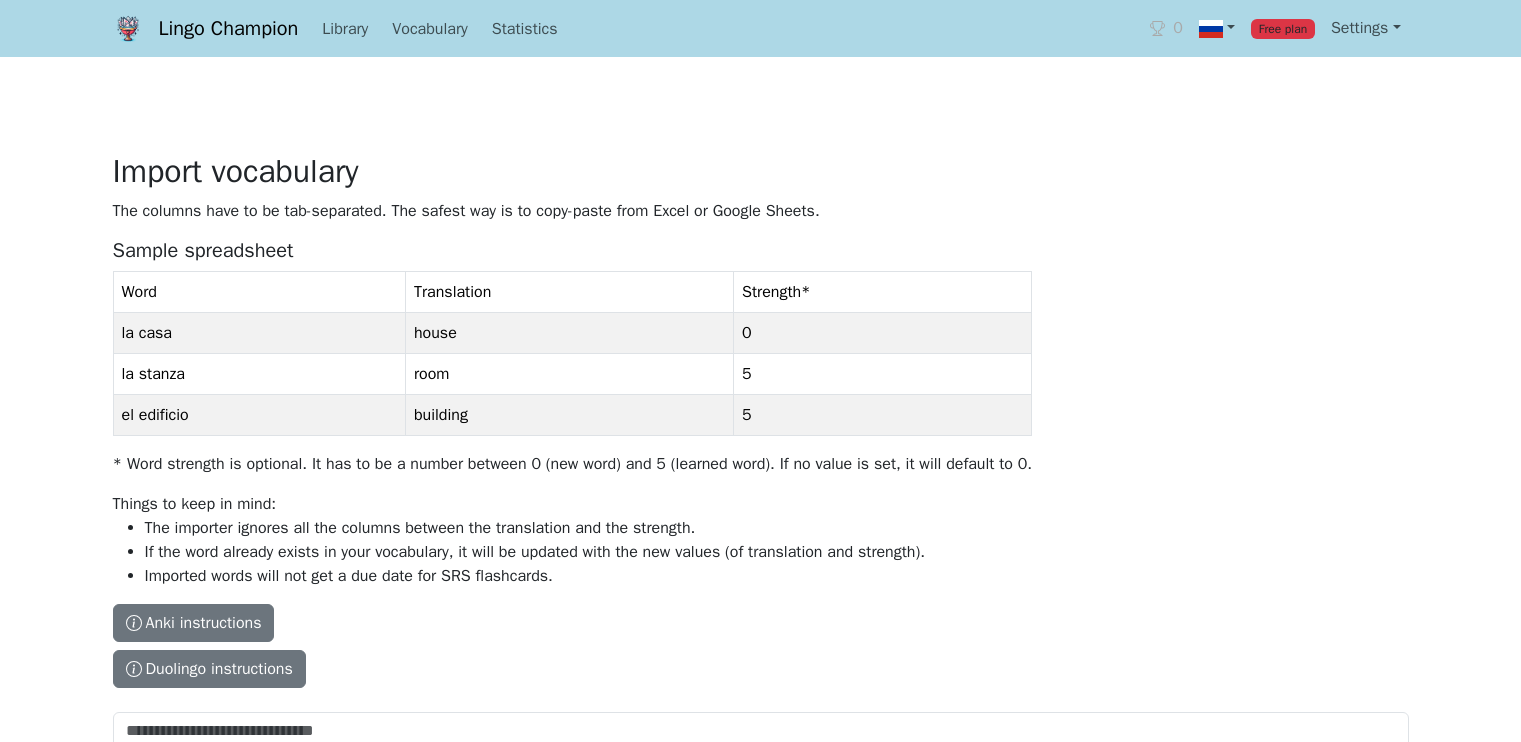 scroll, scrollTop: 0, scrollLeft: 0, axis: both 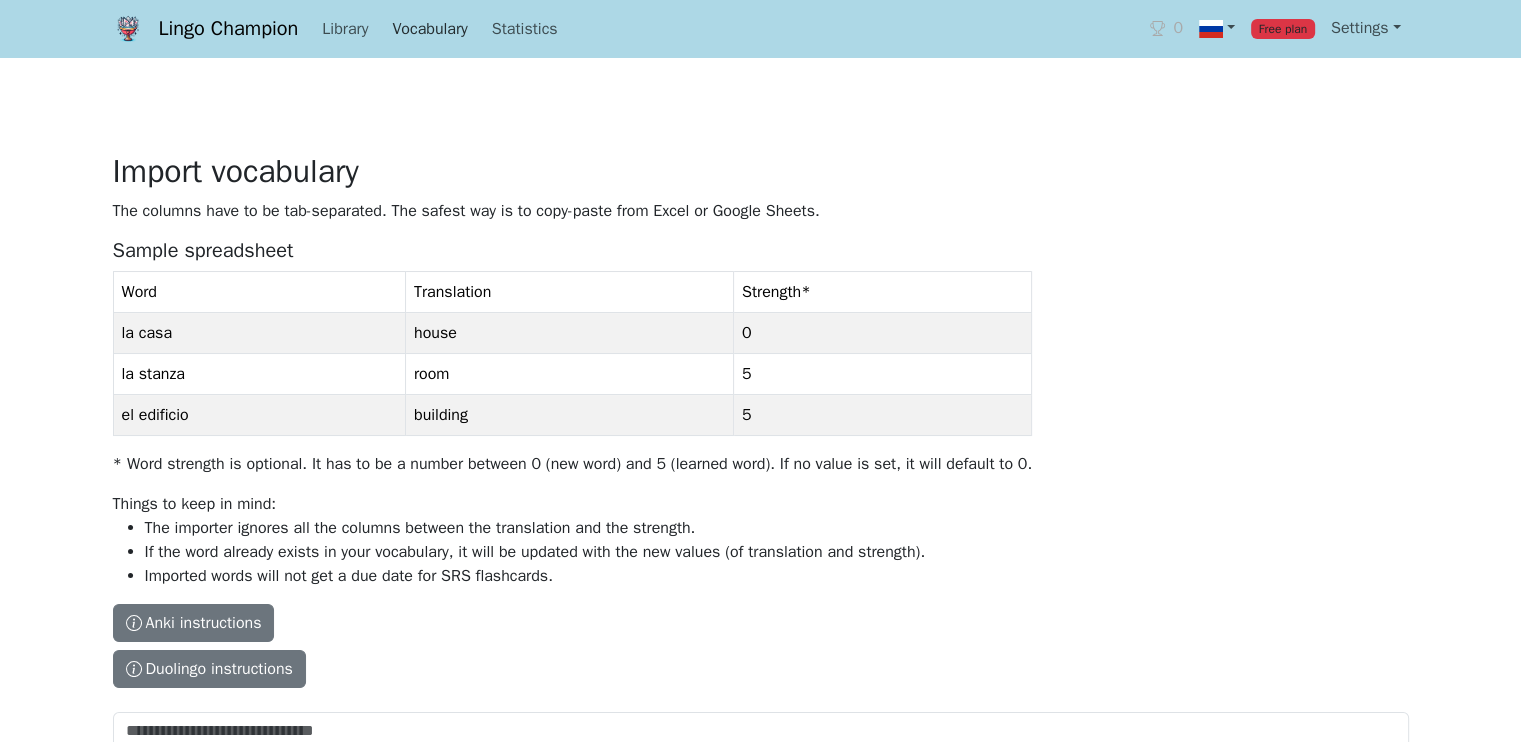 click on "Vocabulary" at bounding box center [429, 29] 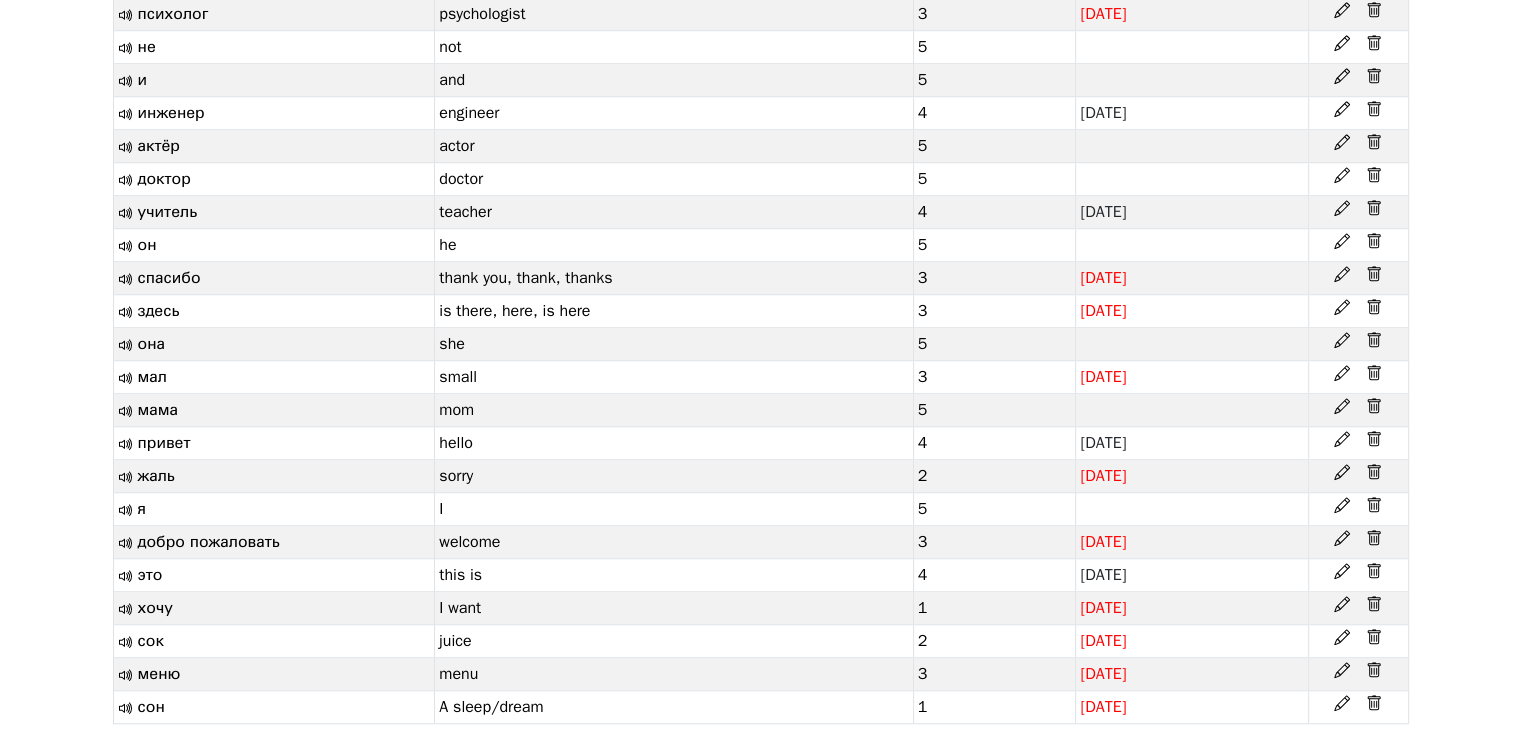 scroll, scrollTop: 1600, scrollLeft: 0, axis: vertical 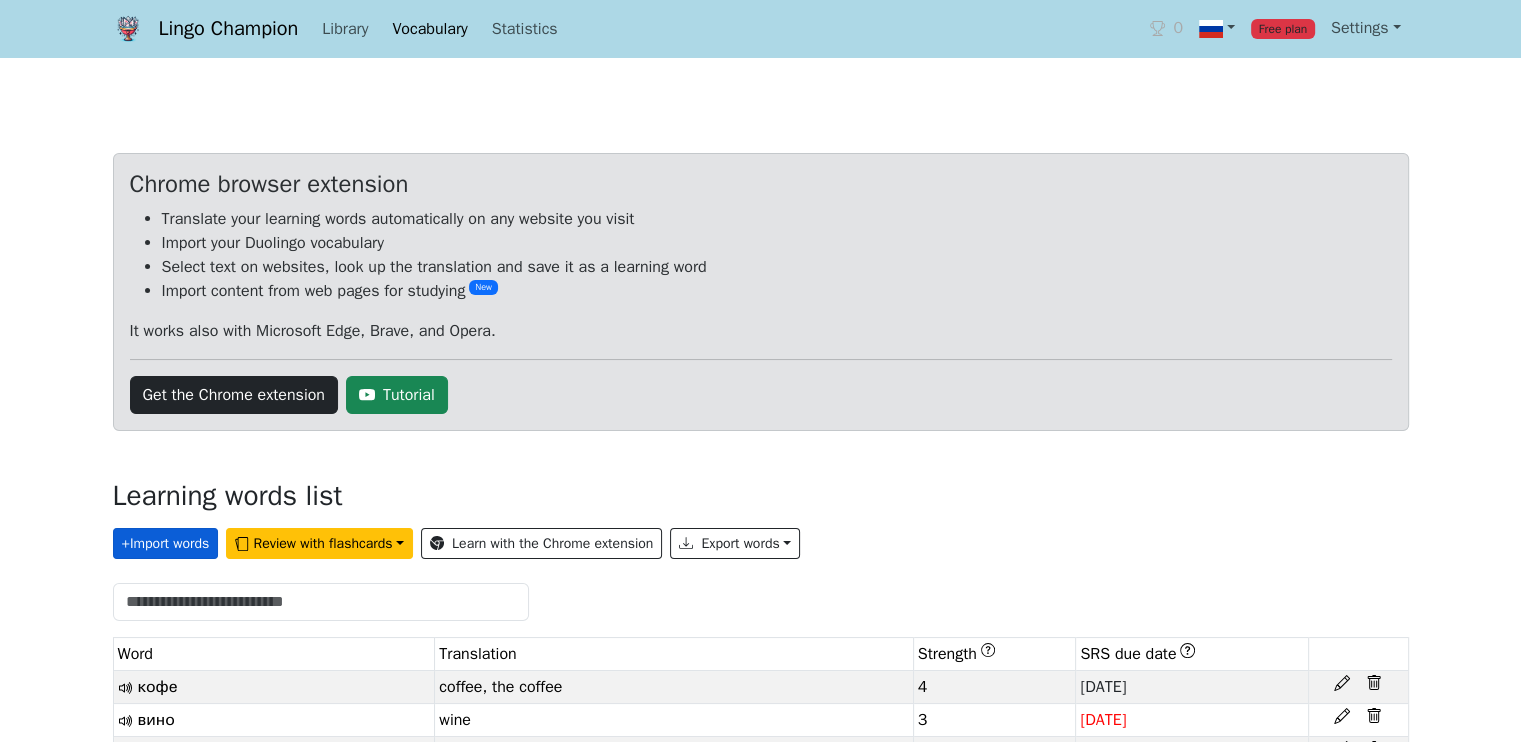 click on "+  Import words" at bounding box center [166, 543] 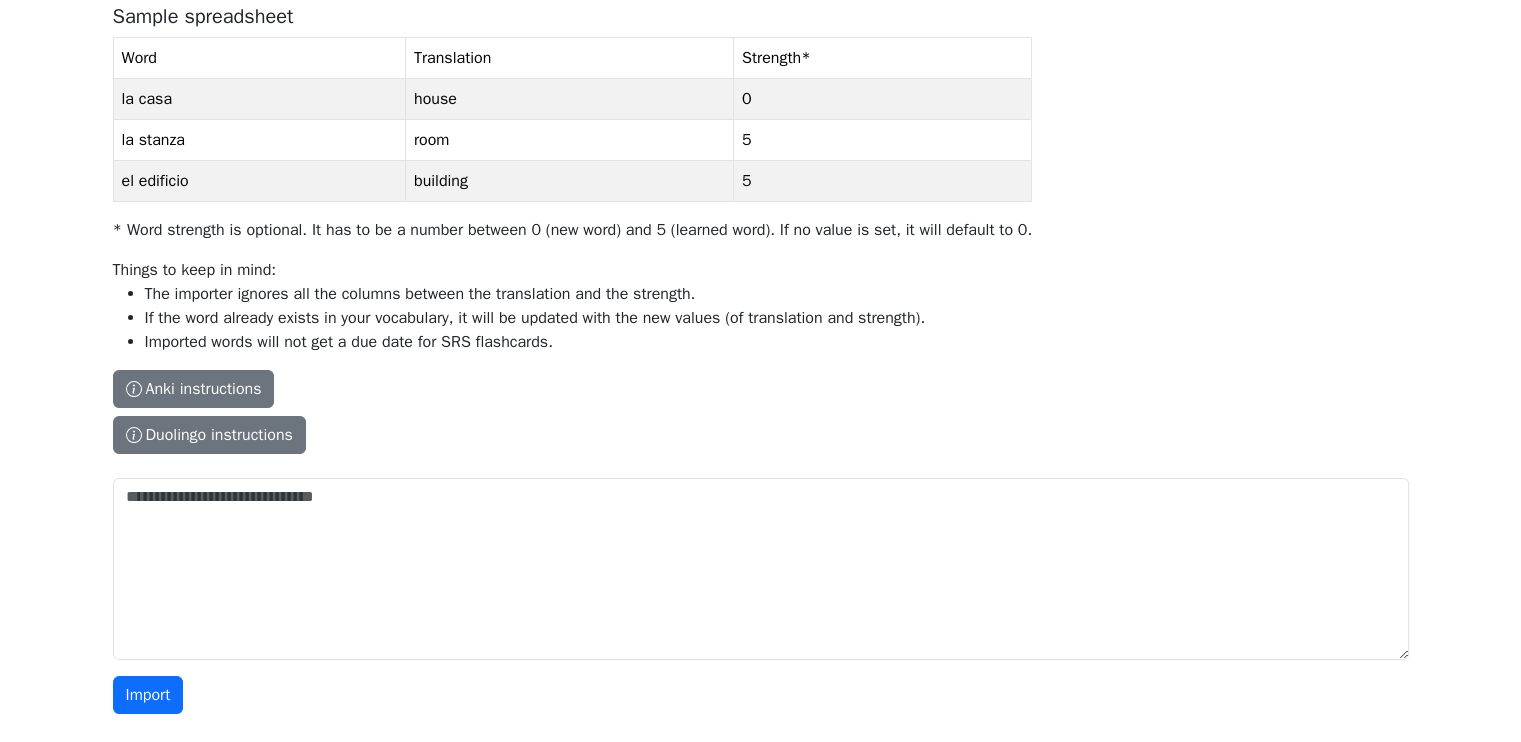scroll, scrollTop: 236, scrollLeft: 0, axis: vertical 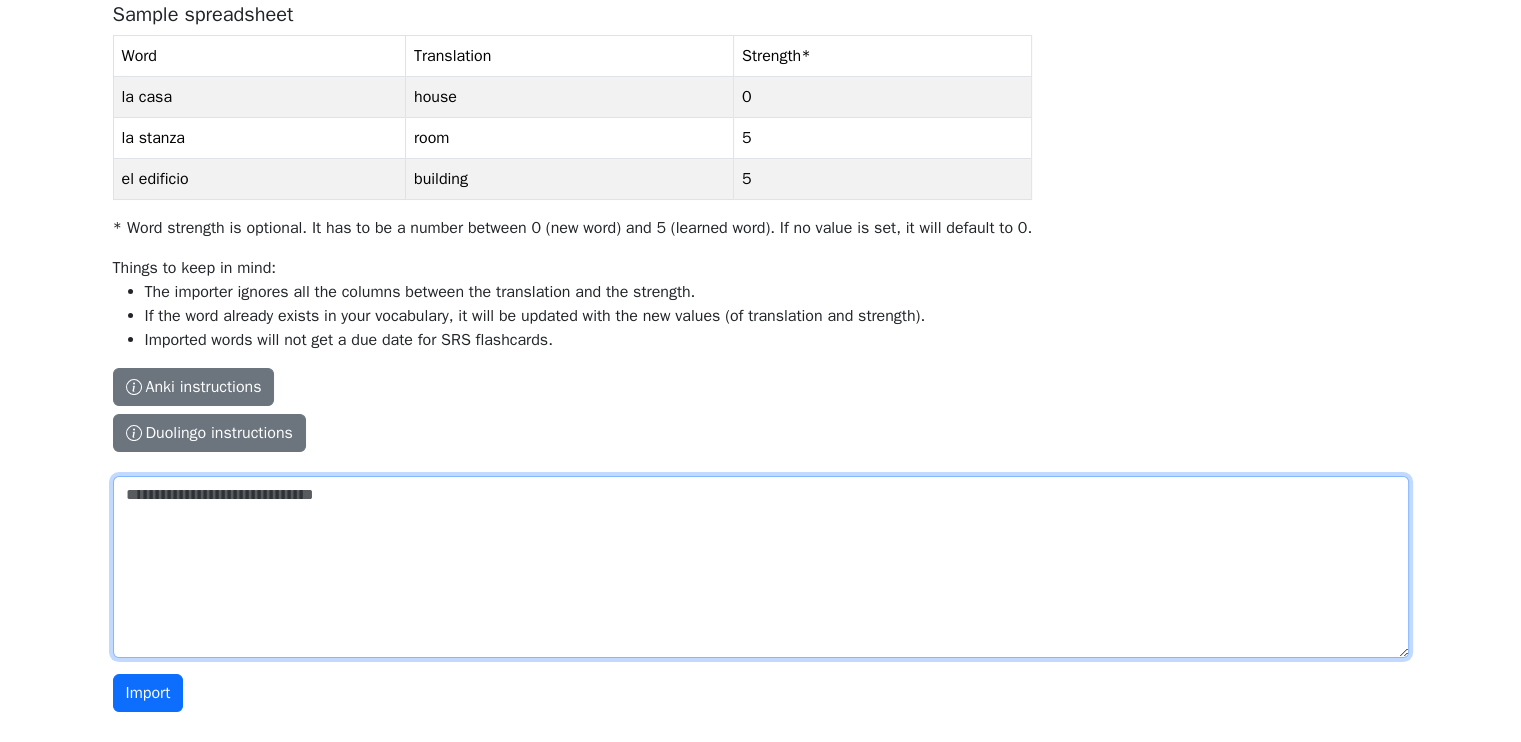 click on "The columns have to be tab-separated.    The safest way is to copy-paste from Excel or Google Sheets. Sample spreadsheet Word Translation Strength * la casa house 0 la stanza room 5 el edificio building 5 * Word strength is optional. It has to be a number between 0 (new word) and 5 (learned word). If no value is set, it will default to 0. Things to keep in mind: The importer ignores all the columns between the translation and the strength. If the word already exists in your vocabulary, it will be updated with the new values (of translation and strength). Imported words will not get a due date for SRS flashcards.   Anki instructions Anki instructions   Duolingo instructions Duolingo instructions Install the  Lingo Champion browser extension . Then navigate to the  Duolingo words page  and click on the import button on top of the page. Note that Duolingo does not provide words for every course. Duolingo -  Tutorial" at bounding box center [761, 567] 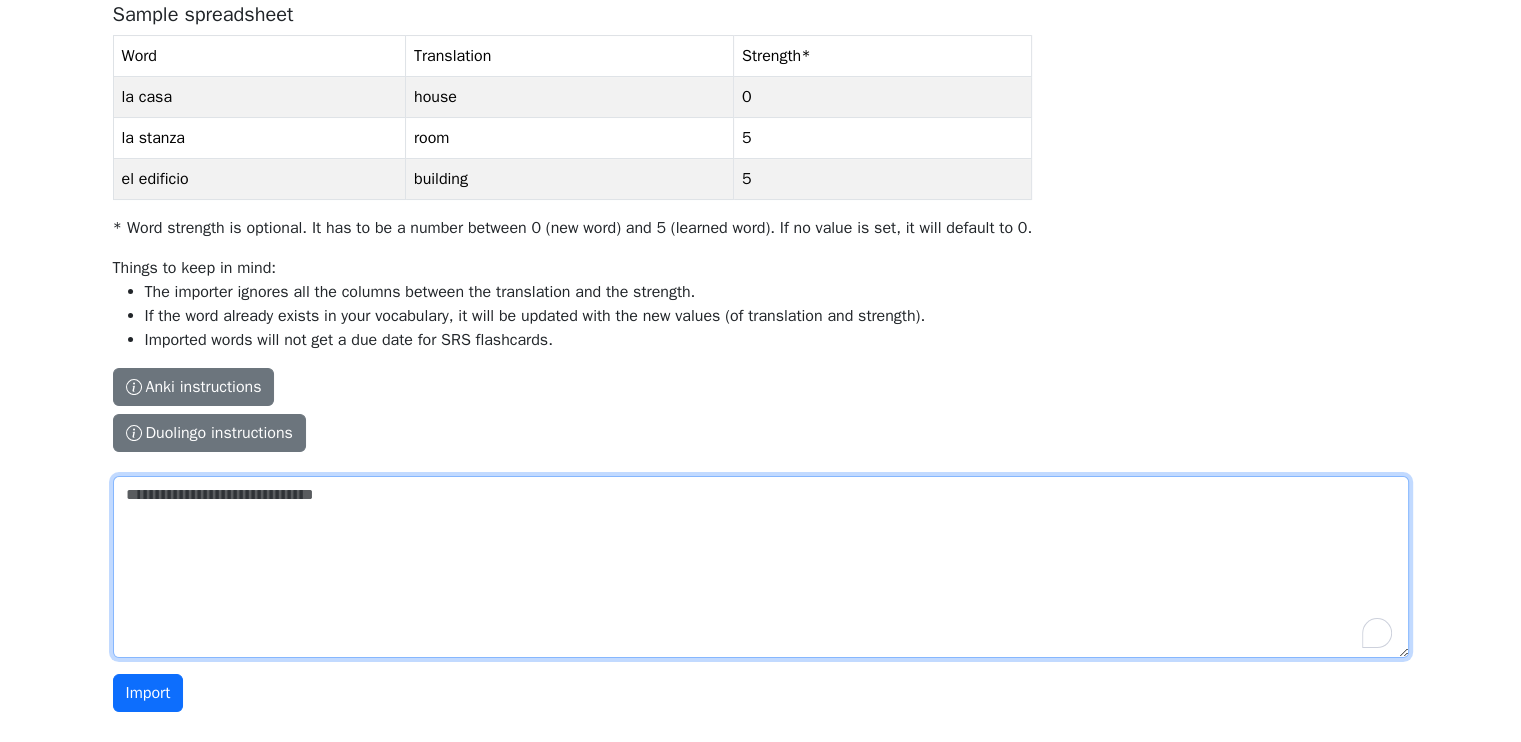 paste on "**********" 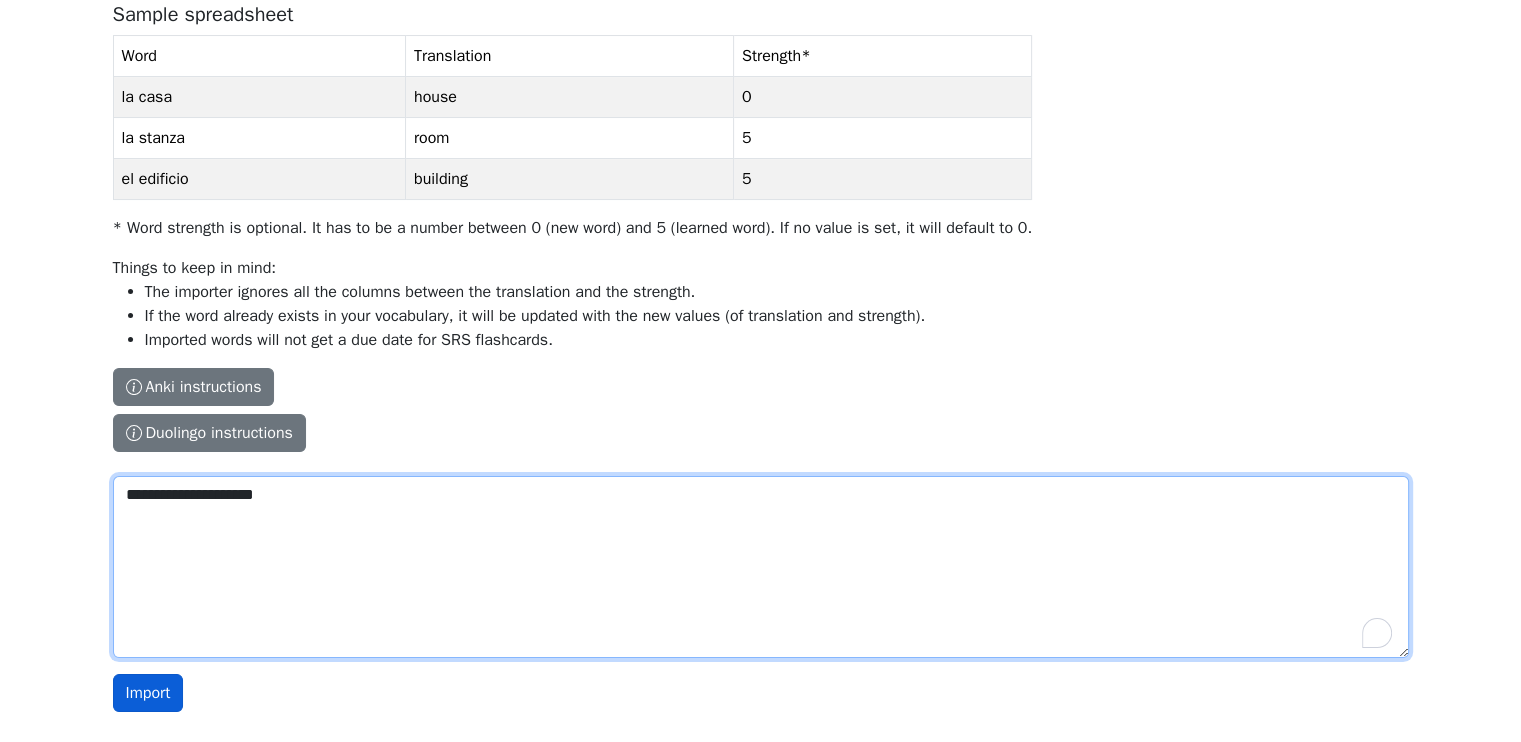 type on "**********" 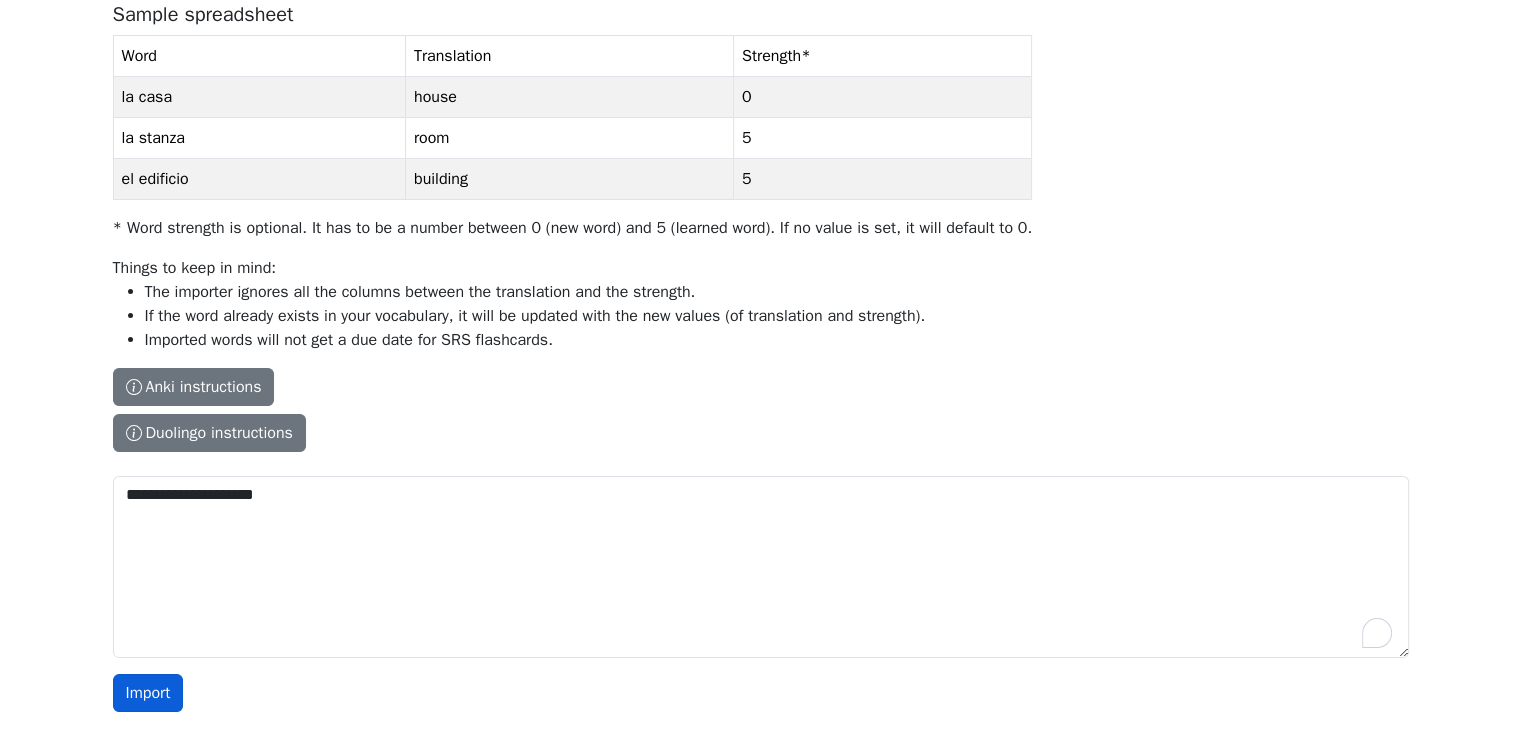 click on "Import" at bounding box center (148, 693) 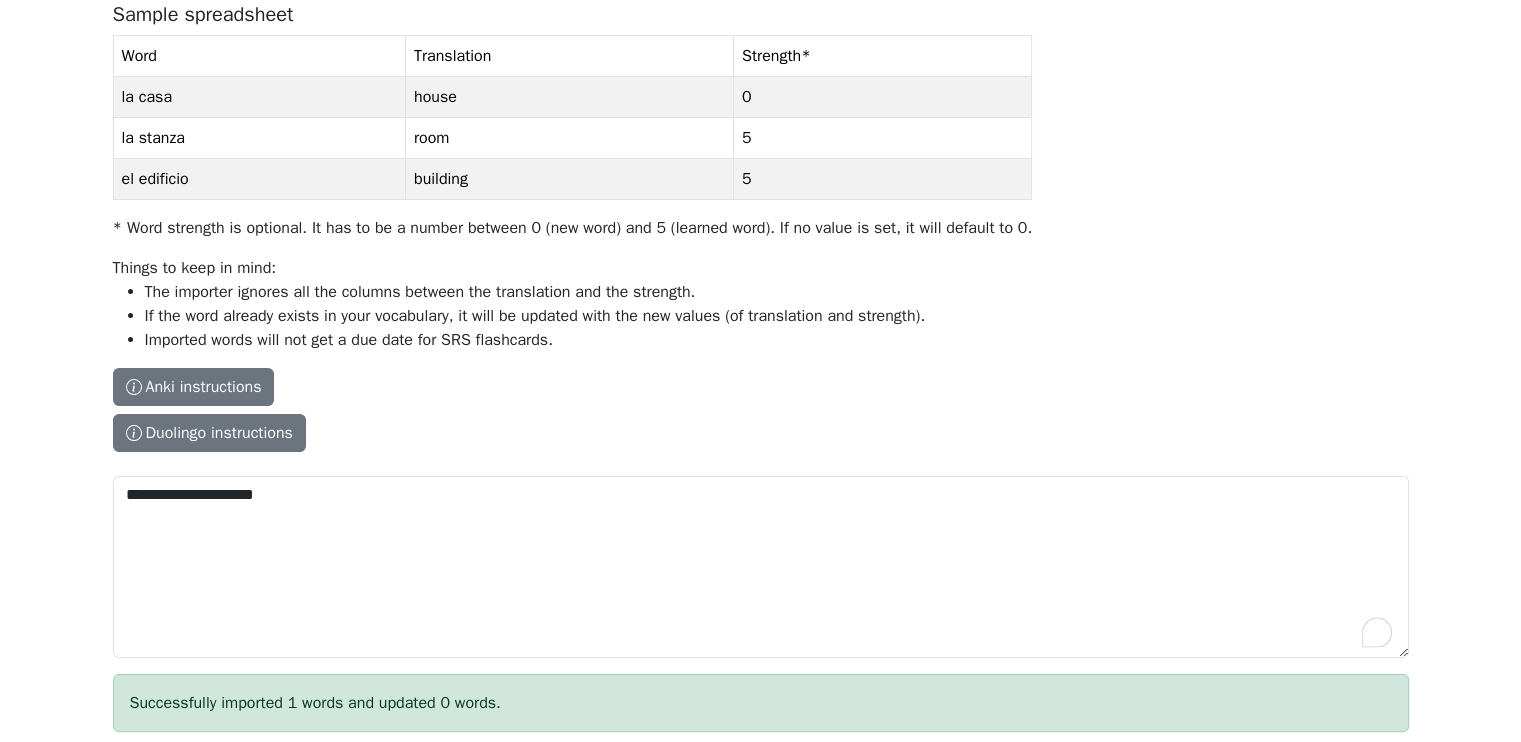 type 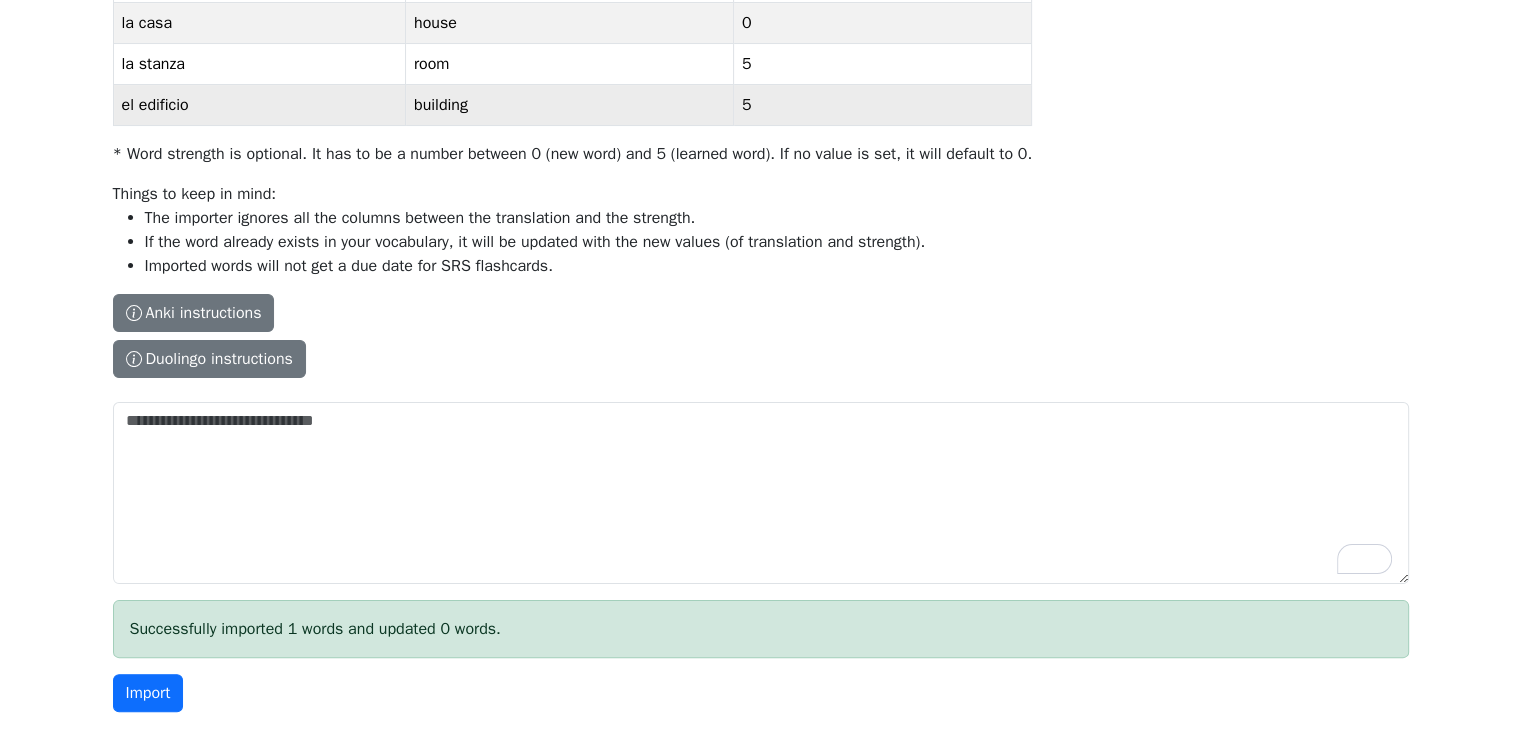 scroll, scrollTop: 0, scrollLeft: 0, axis: both 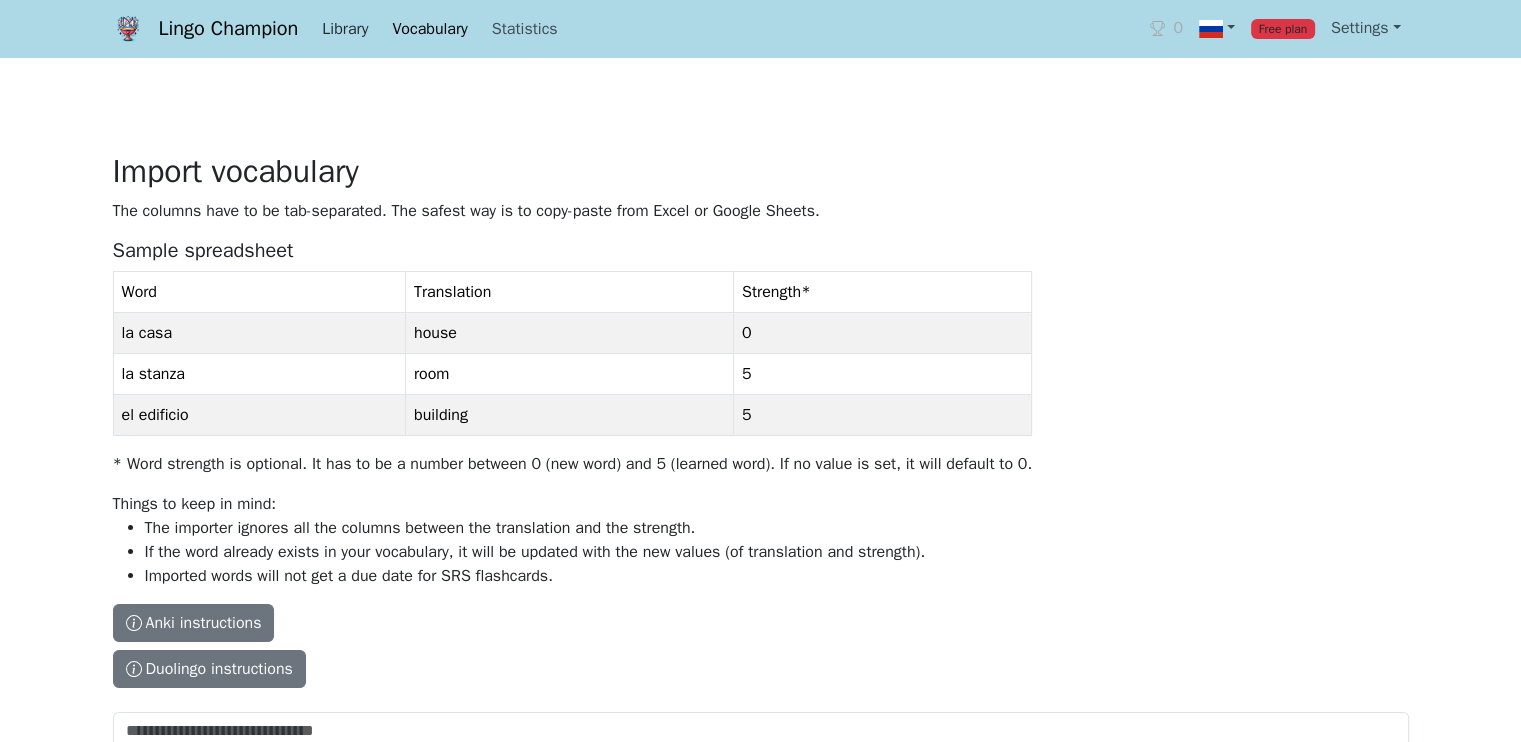 click on "Library" at bounding box center [345, 29] 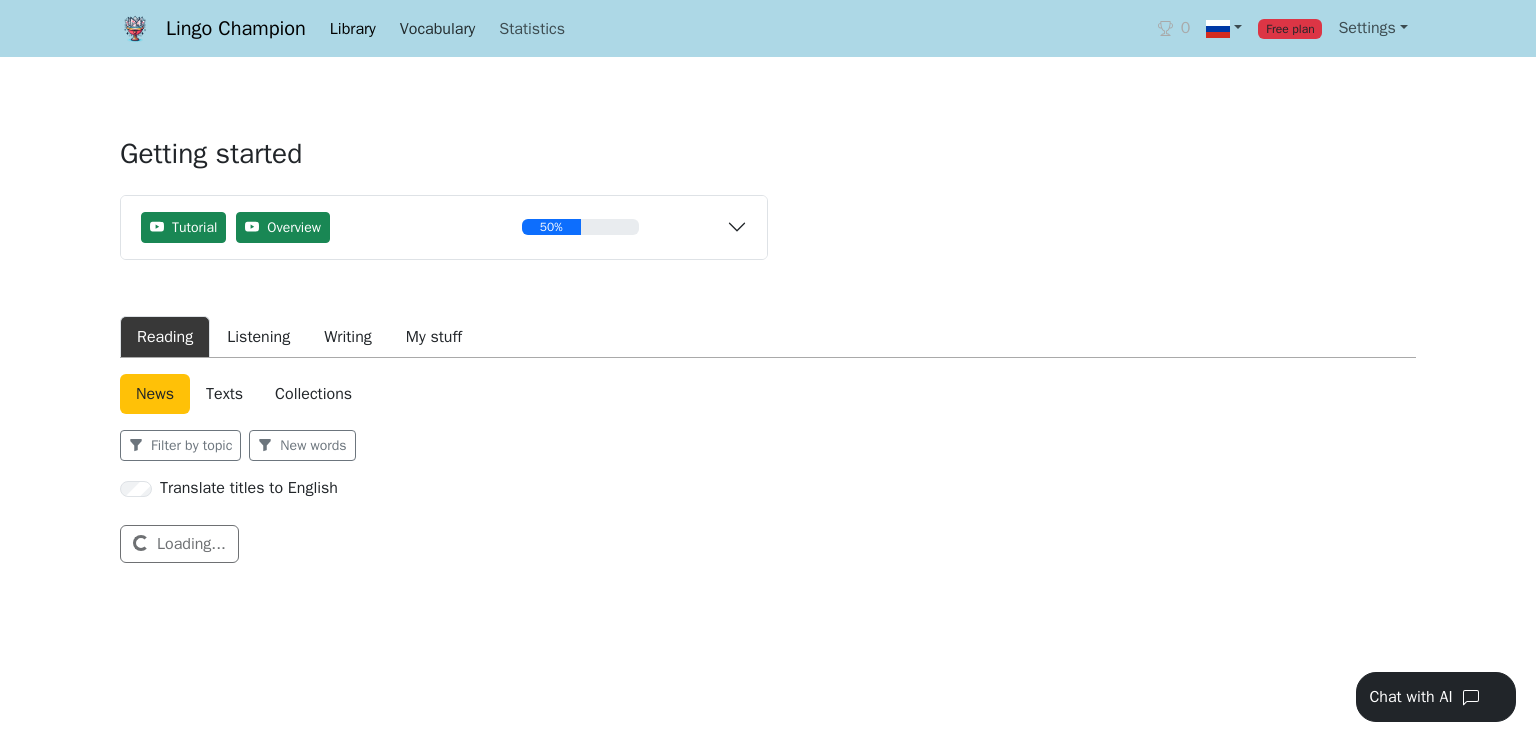 click on "Vocabulary" at bounding box center (437, 29) 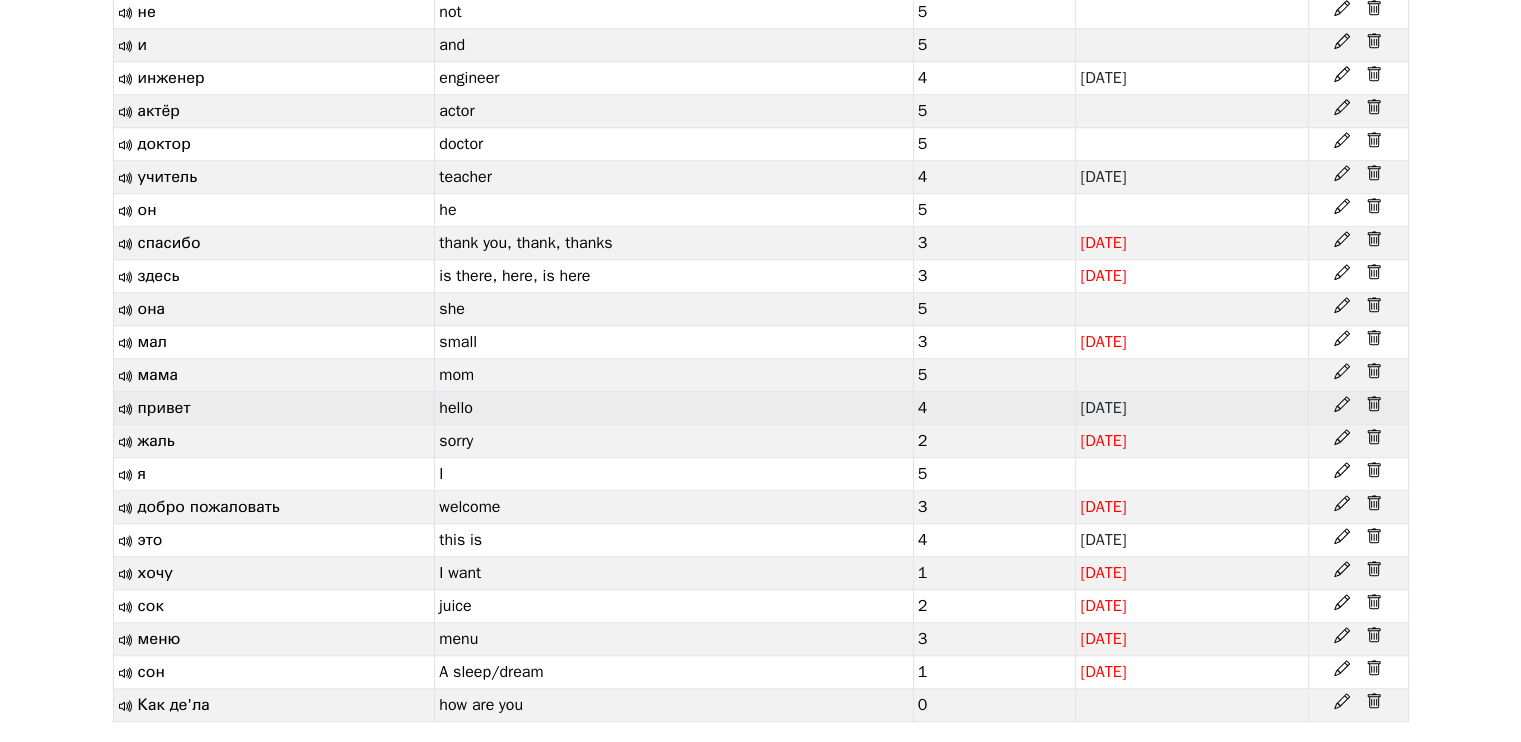 scroll, scrollTop: 1632, scrollLeft: 0, axis: vertical 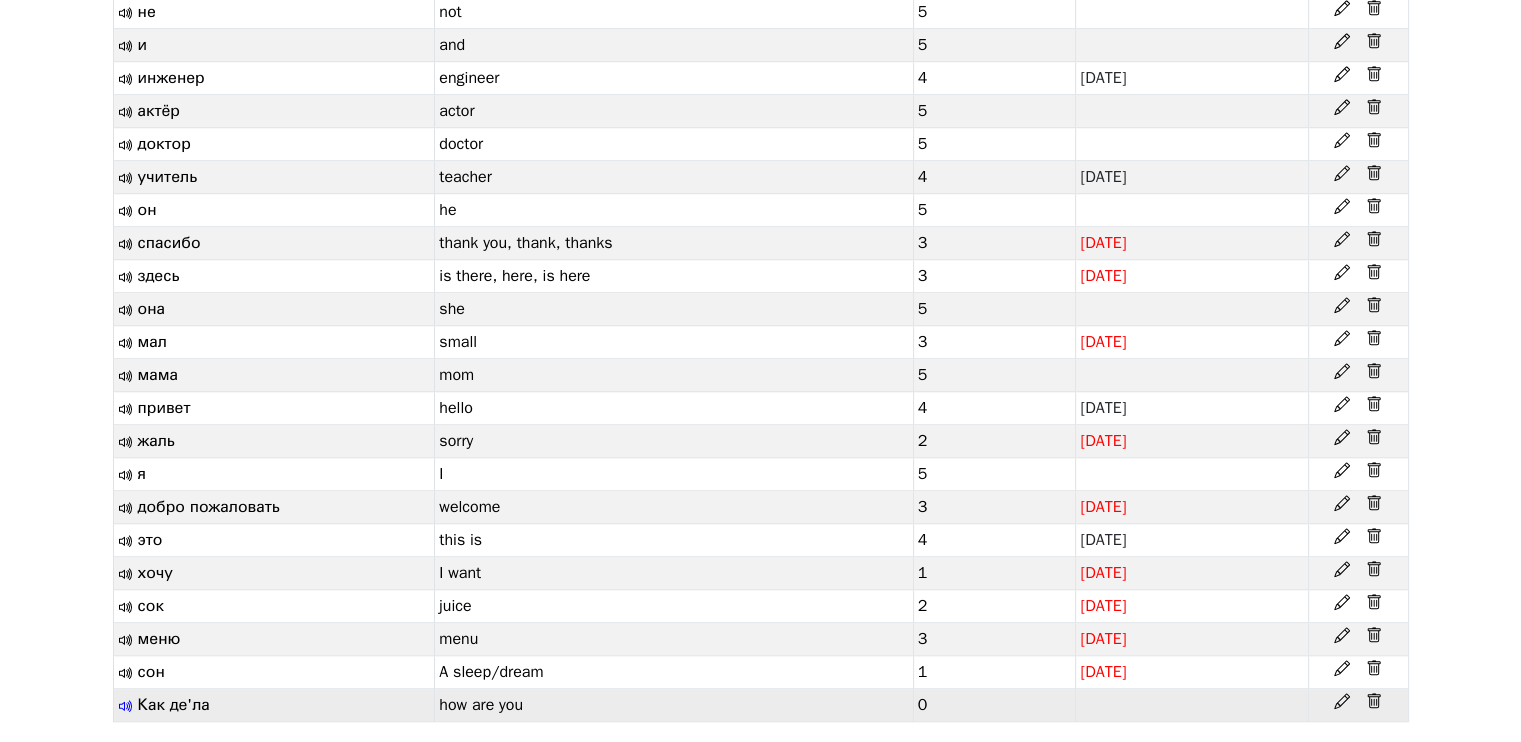 click 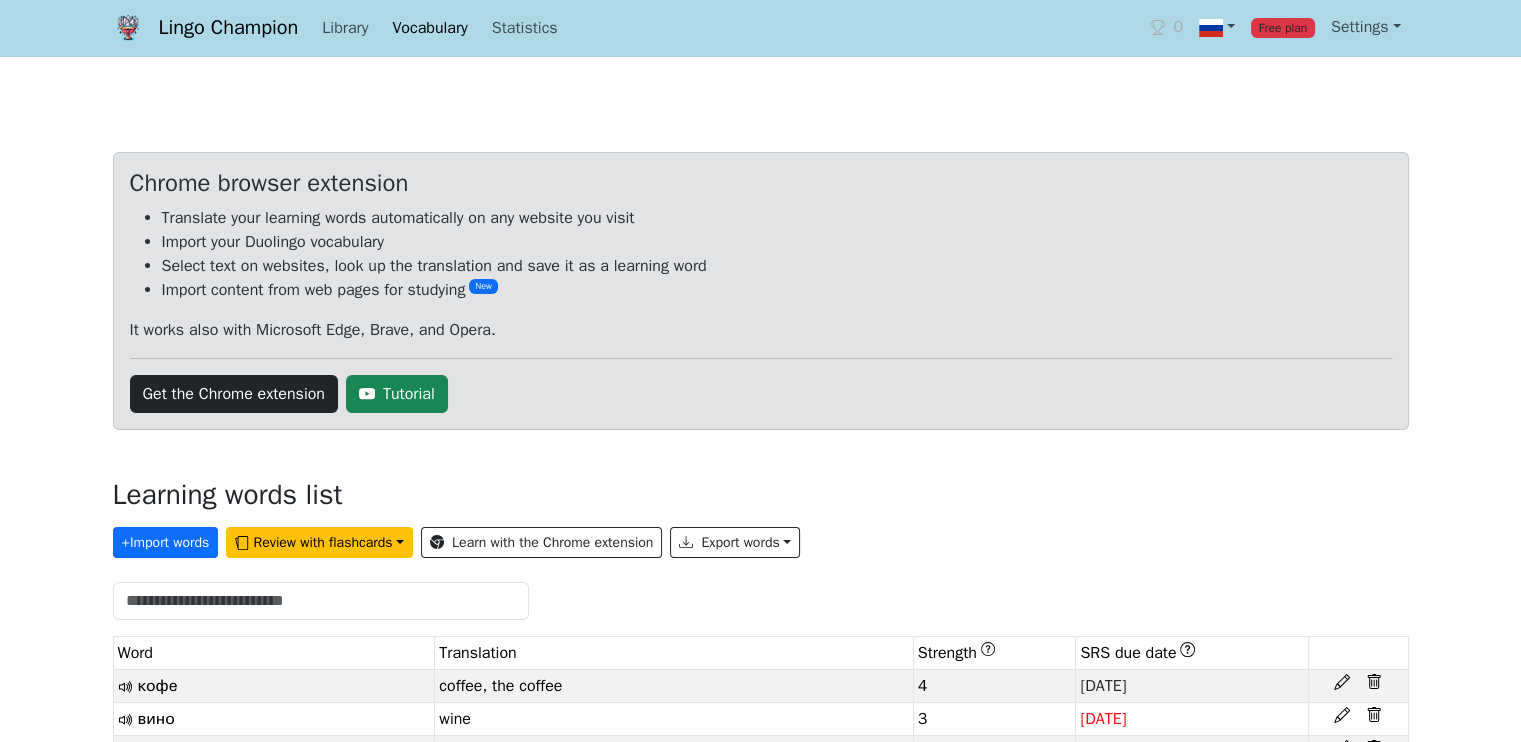 scroll, scrollTop: 0, scrollLeft: 0, axis: both 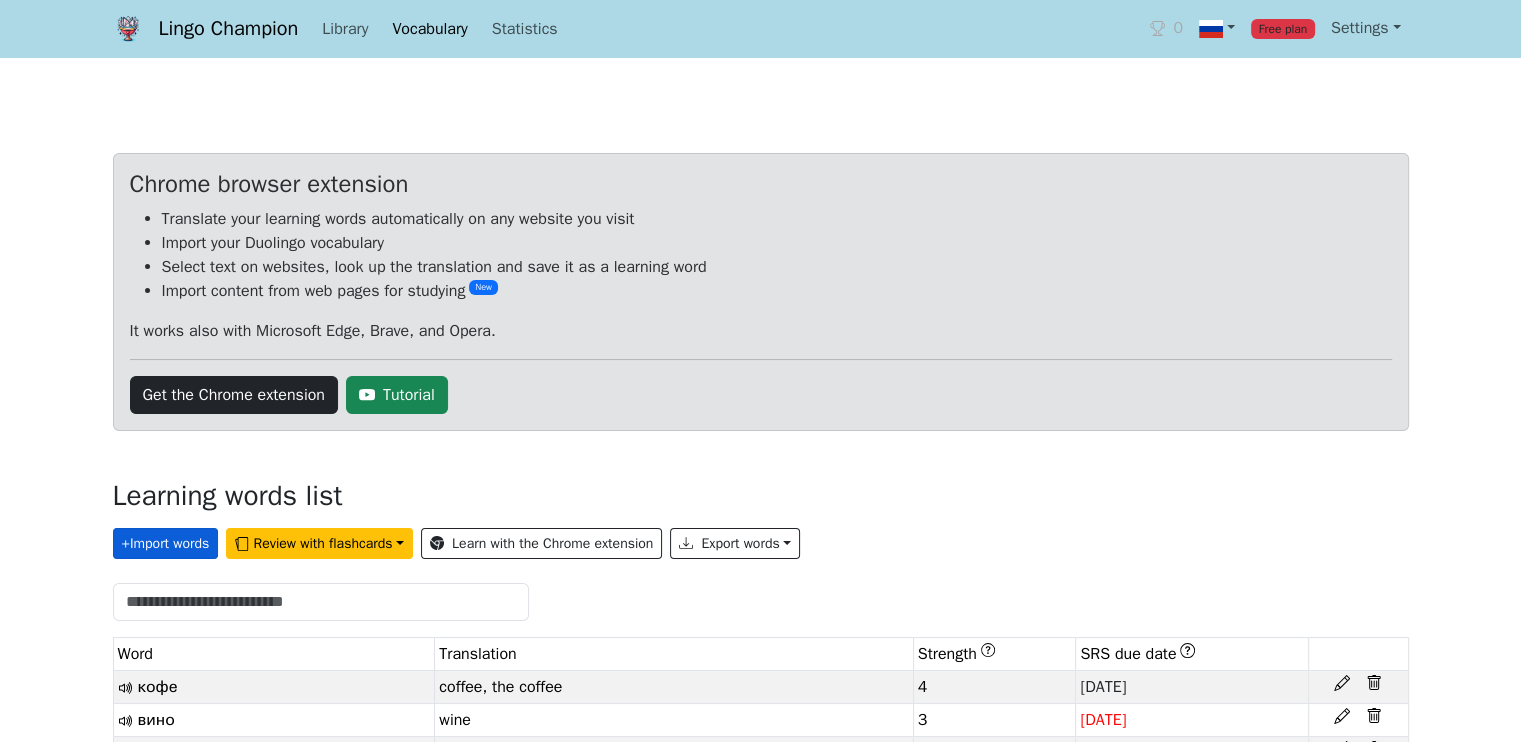 click on "+  Import words" at bounding box center [166, 543] 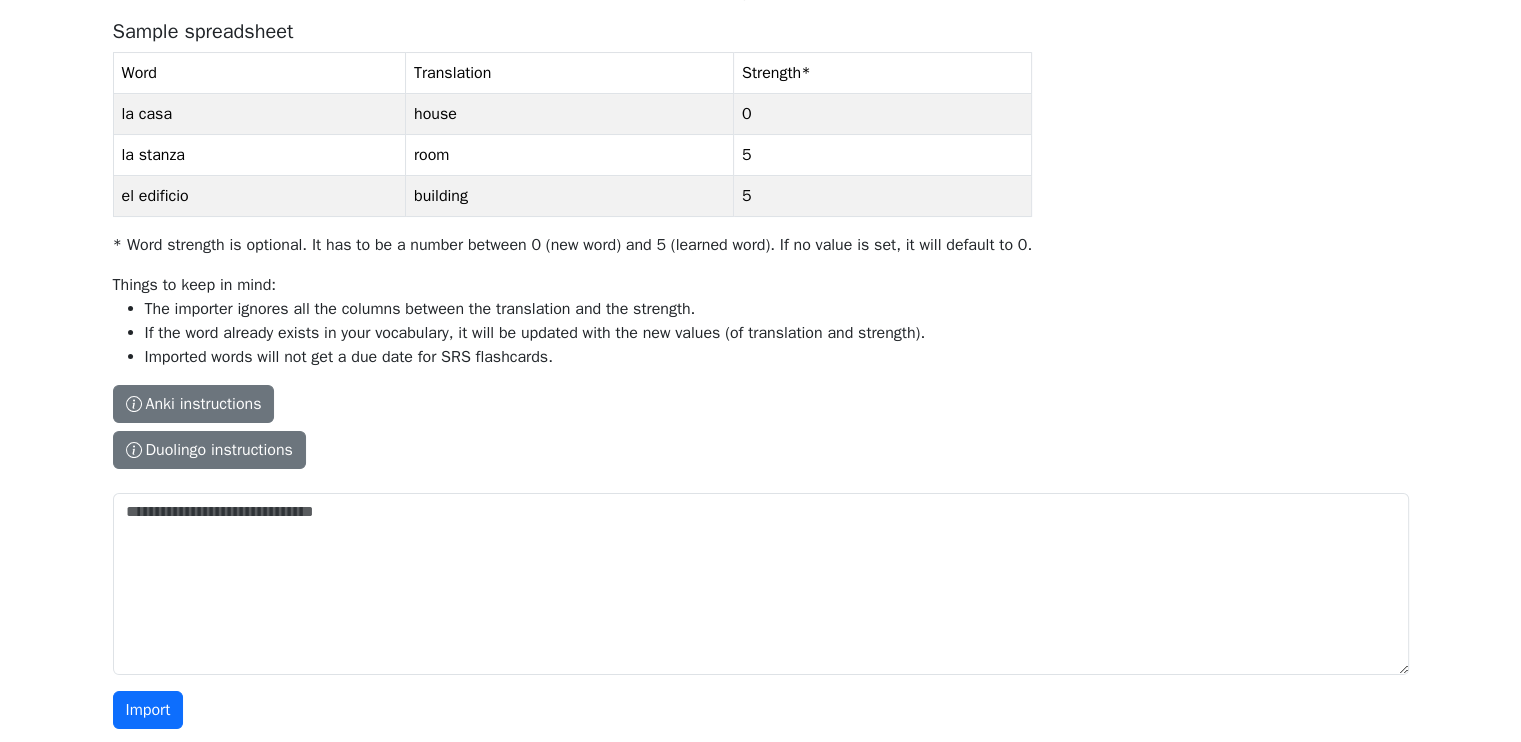 scroll, scrollTop: 236, scrollLeft: 0, axis: vertical 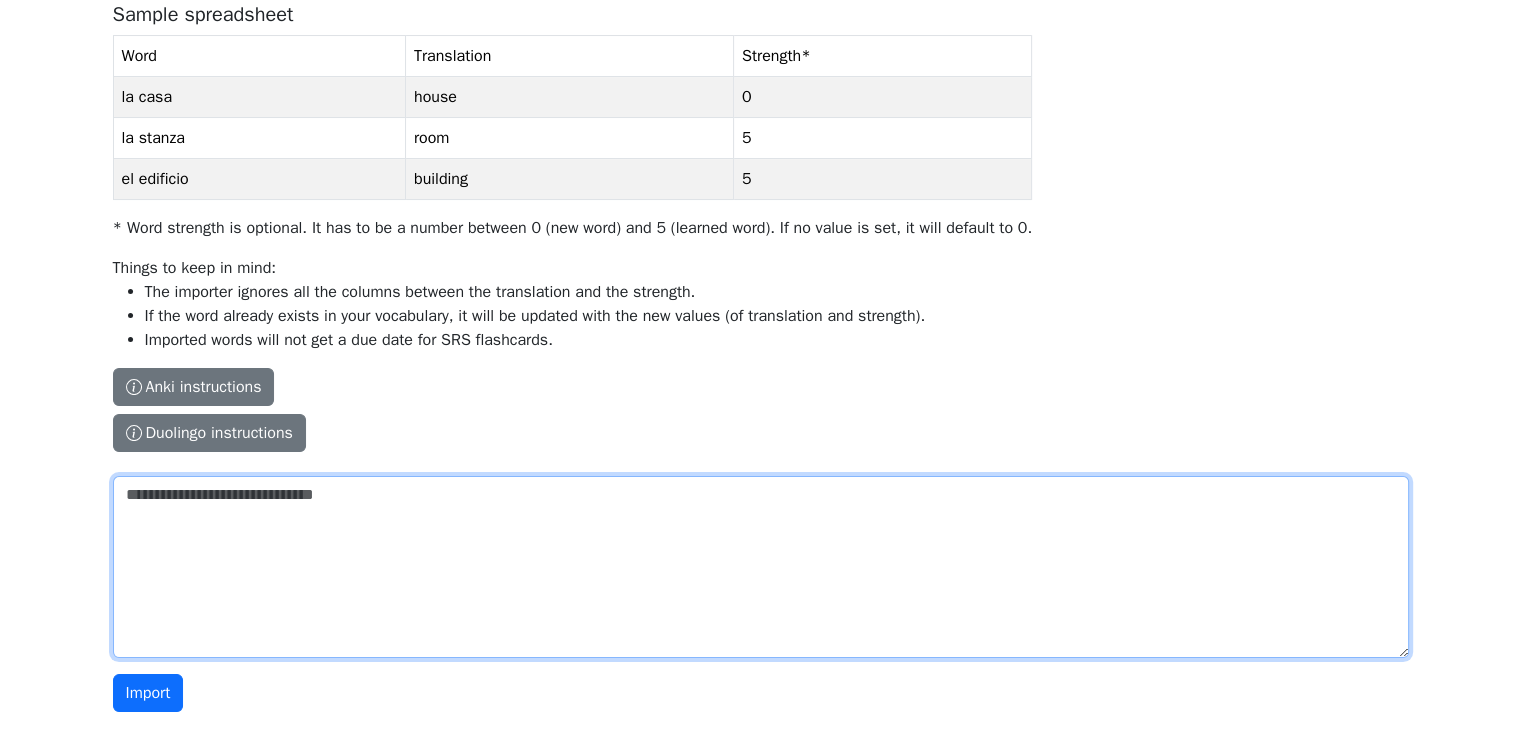 click on "The columns have to be tab-separated.    The safest way is to copy-paste from Excel or Google Sheets. Sample spreadsheet Word Translation Strength * la casa house 0 la stanza room 5 el edificio building 5 * Word strength is optional. It has to be a number between 0 (new word) and 5 (learned word). If no value is set, it will default to 0. Things to keep in mind: The importer ignores all the columns between the translation and the strength. If the word already exists in your vocabulary, it will be updated with the new values (of translation and strength). Imported words will not get a due date for SRS flashcards.   Anki instructions Anki instructions   Duolingo instructions Duolingo instructions Install the  Lingo Champion browser extension . Then navigate to the  Duolingo words page  and click on the import button on top of the page. Note that Duolingo does not provide words for every course. Duolingo -  Tutorial" at bounding box center (761, 567) 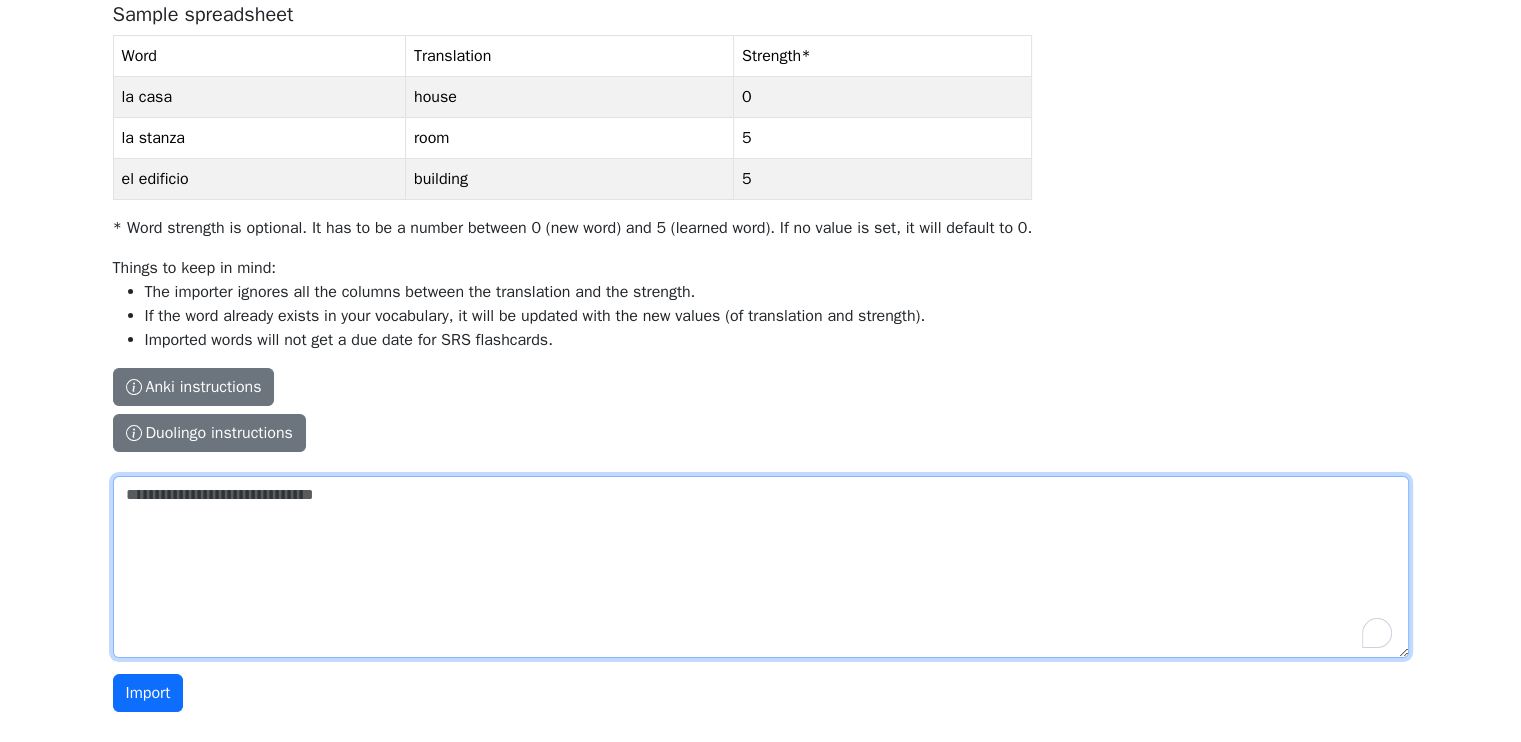 paste on "**********" 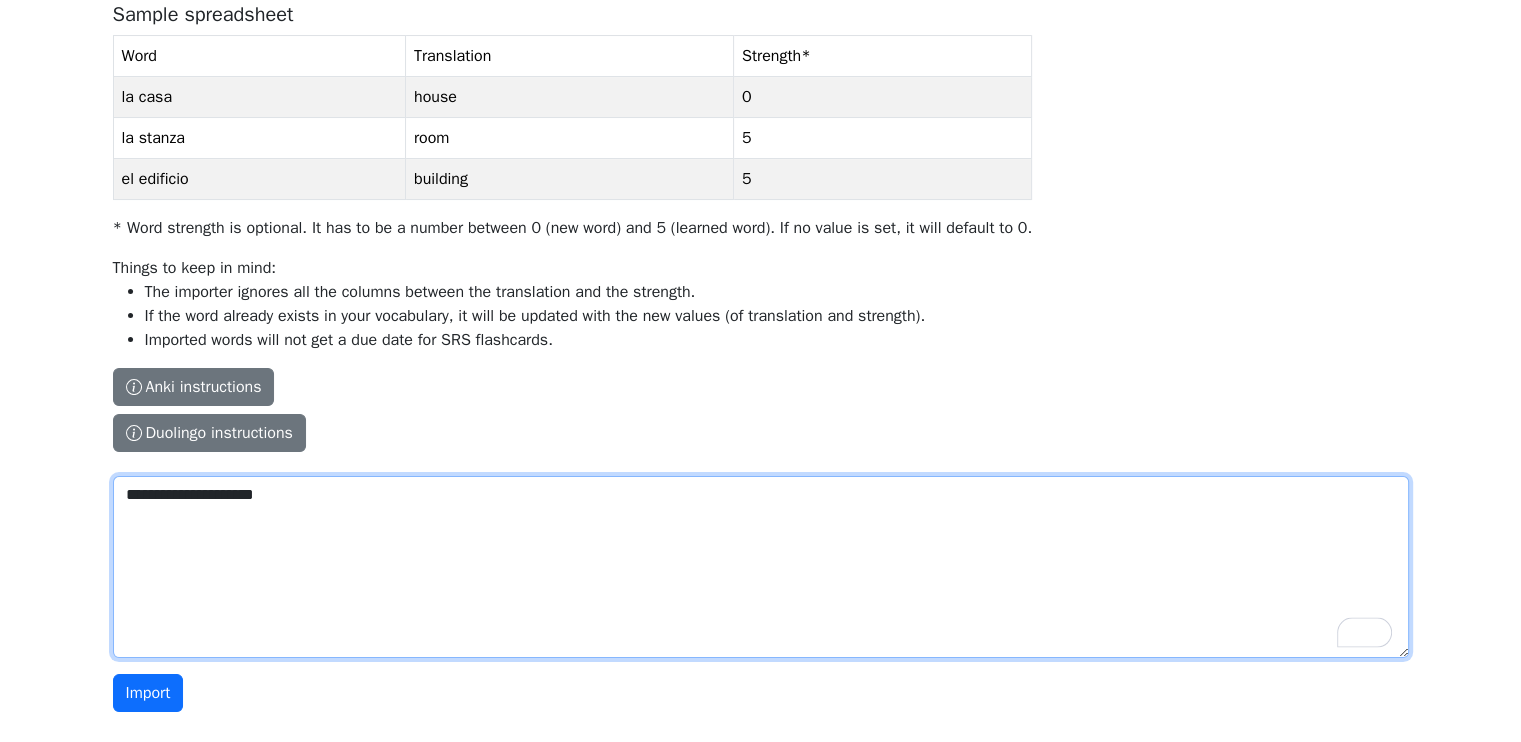 click on "**********" at bounding box center [761, 567] 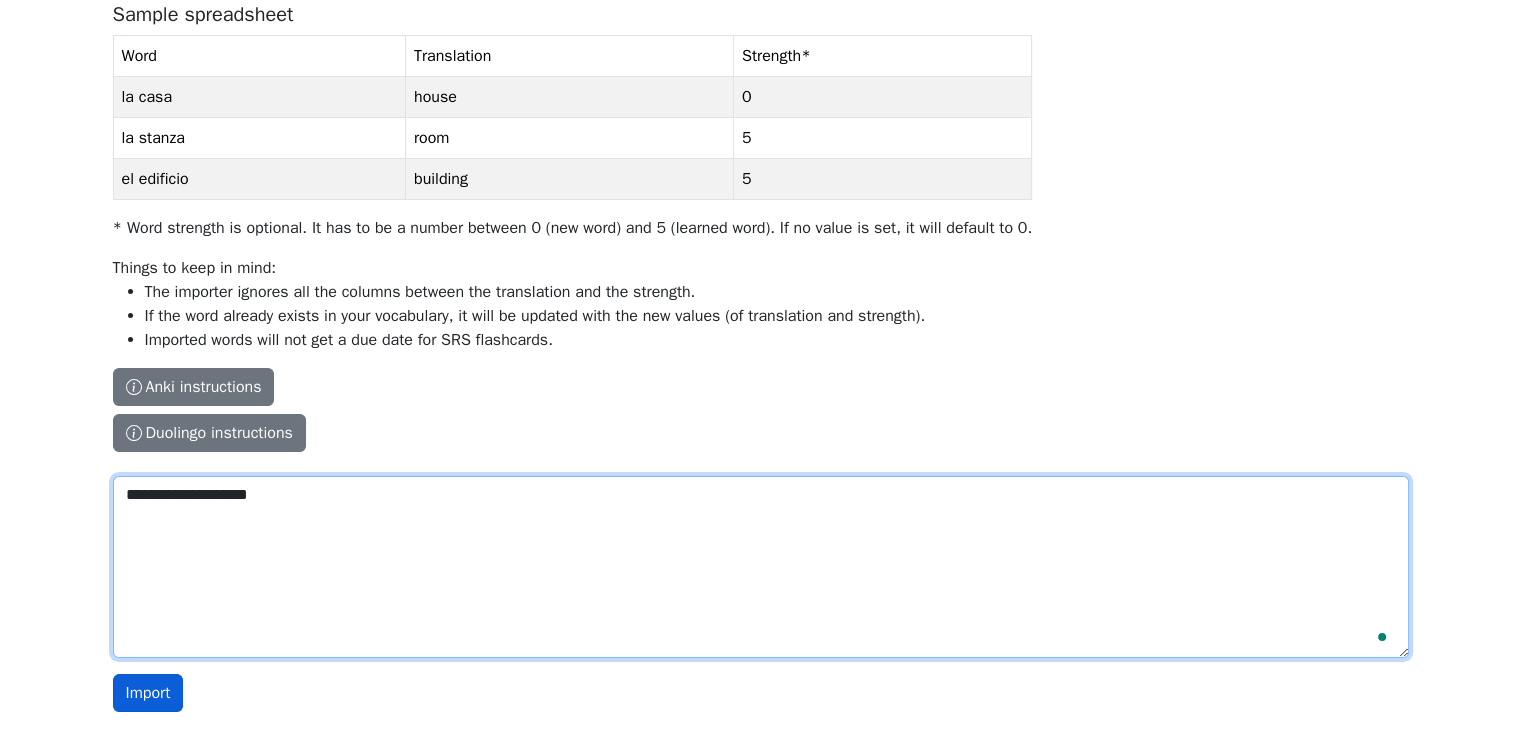 type on "**********" 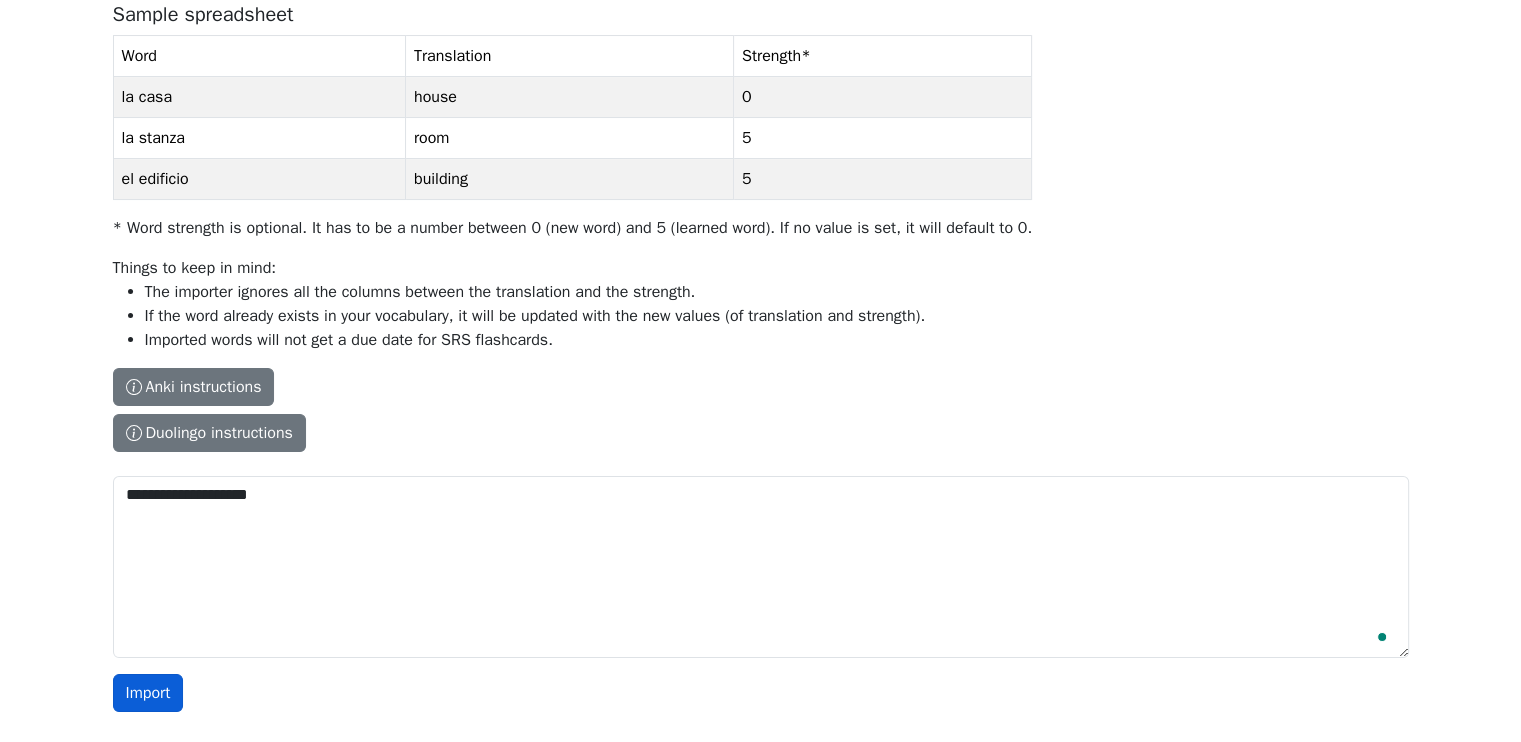 click on "Import" at bounding box center [148, 693] 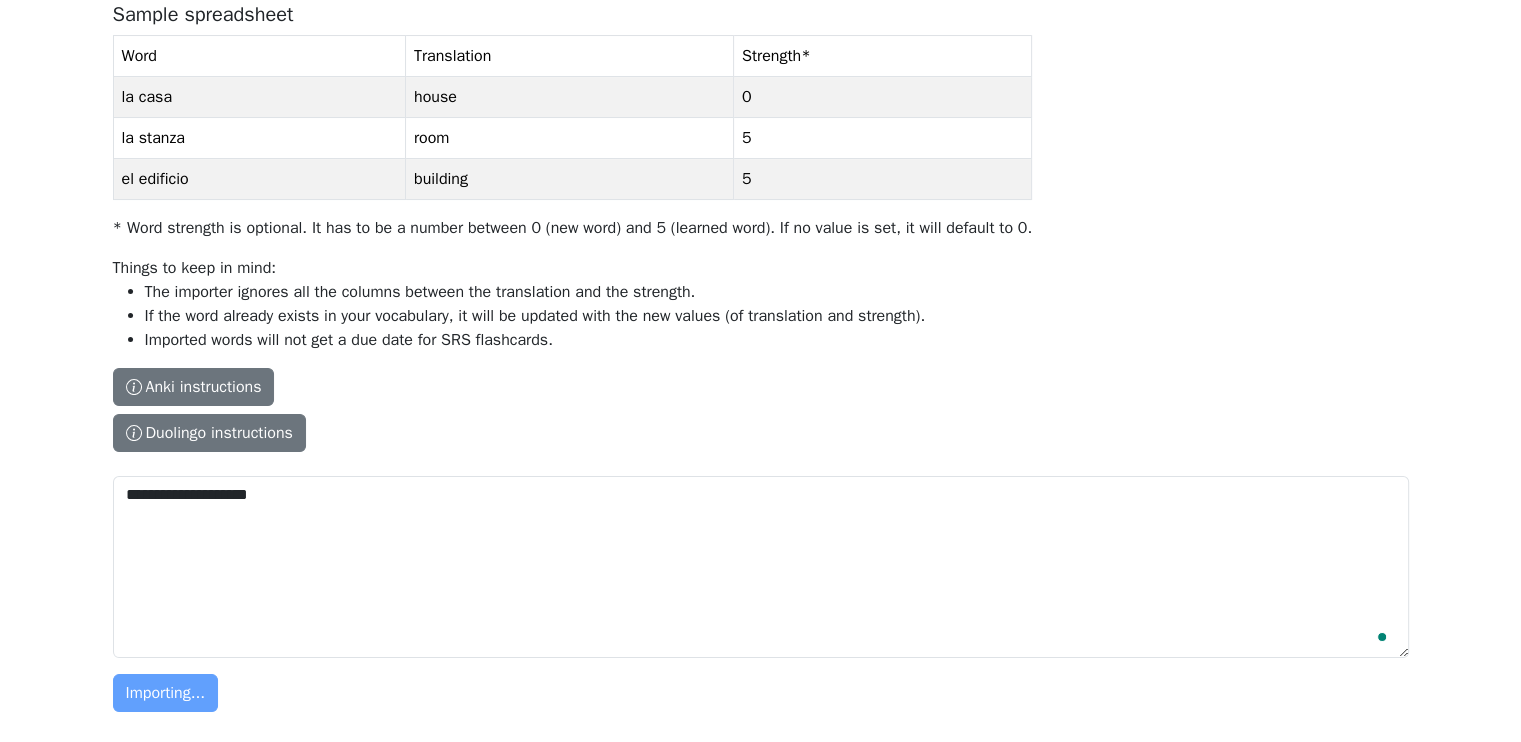 type 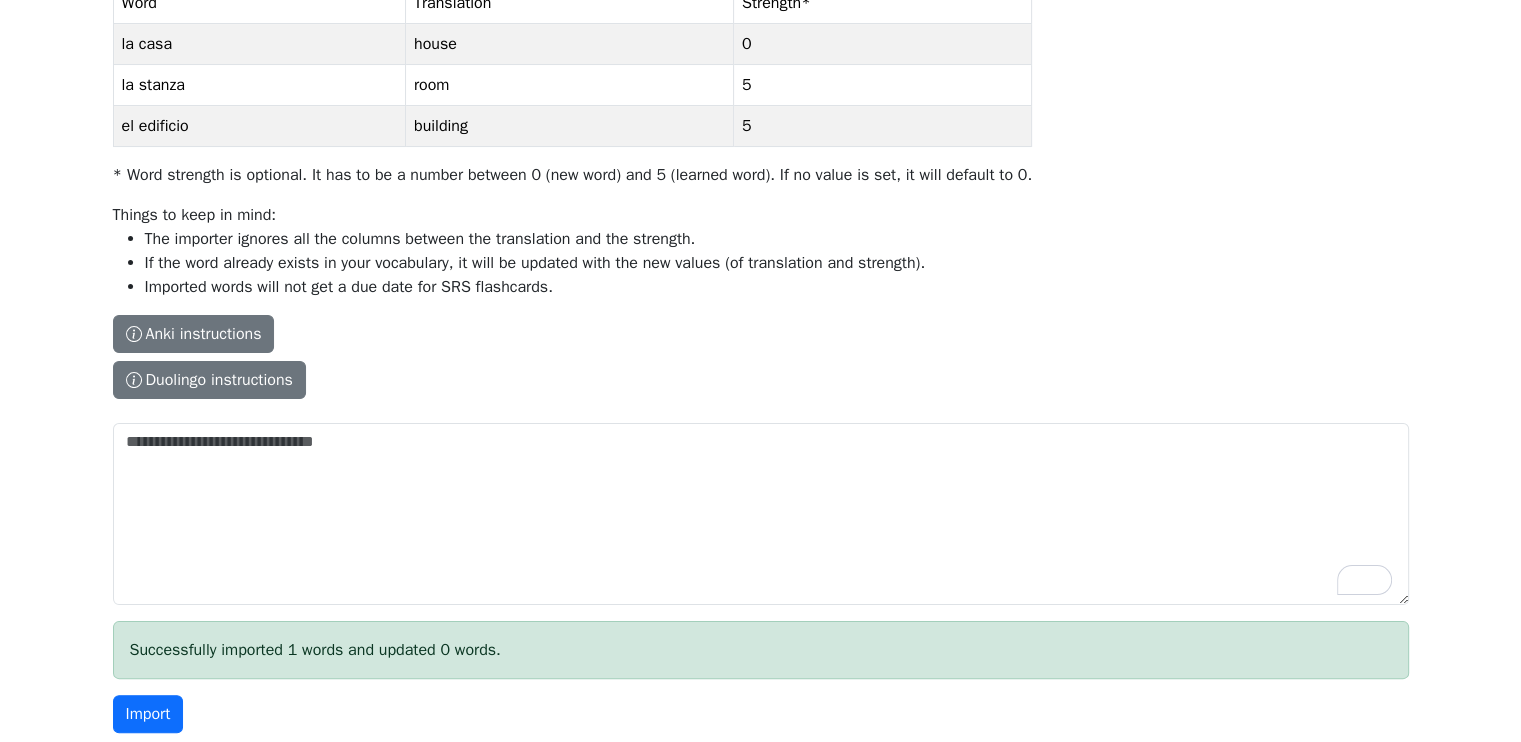 scroll, scrollTop: 0, scrollLeft: 0, axis: both 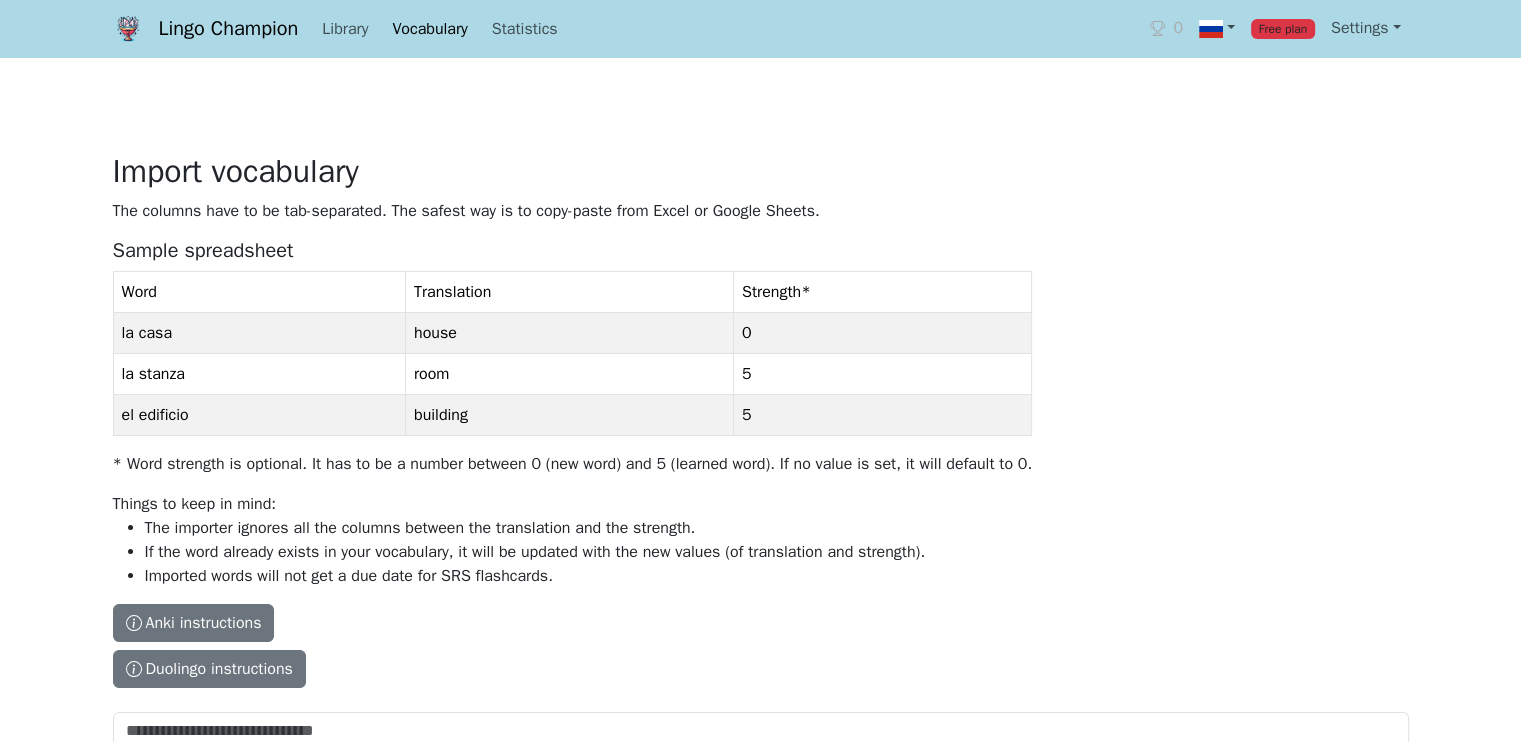 click on "Vocabulary" at bounding box center [429, 29] 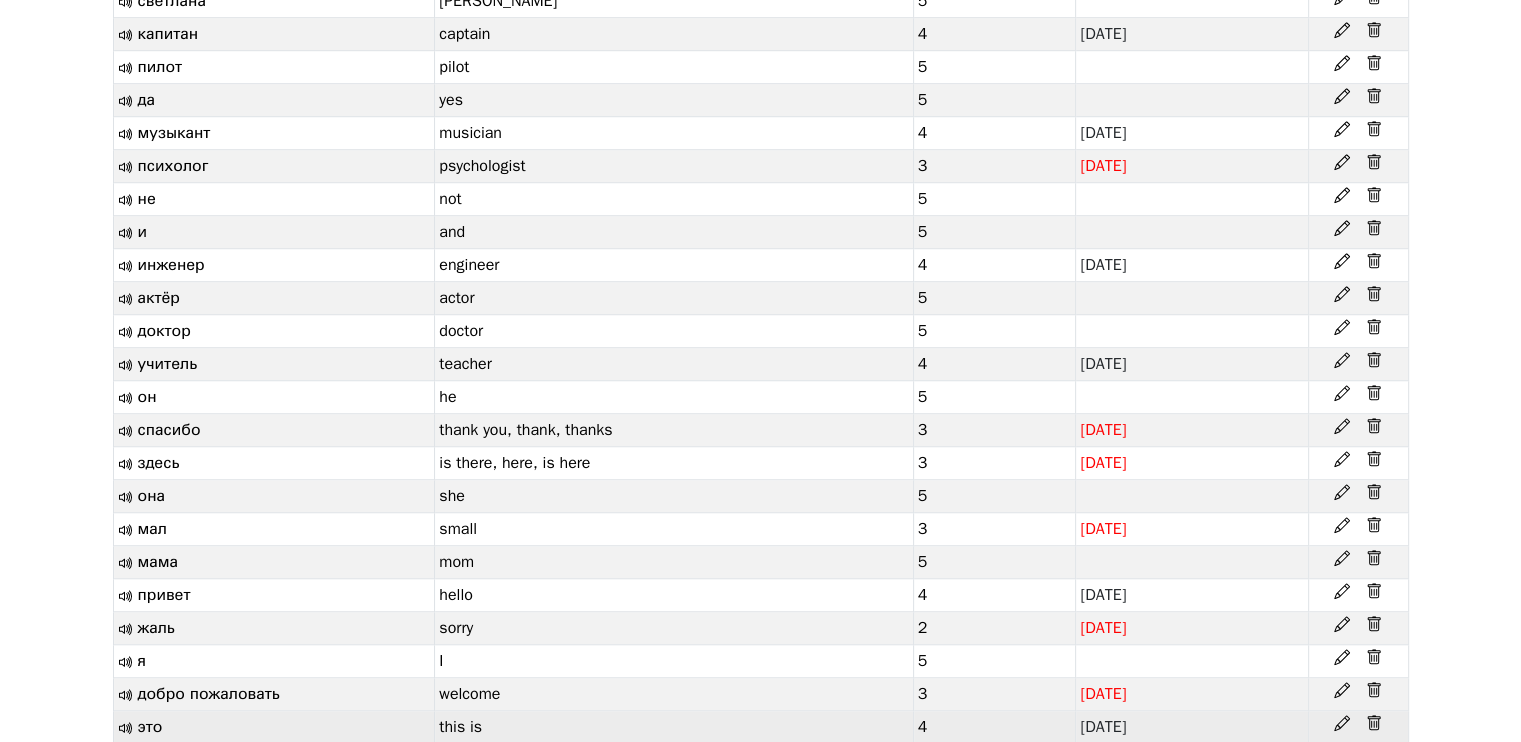 scroll, scrollTop: 1665, scrollLeft: 0, axis: vertical 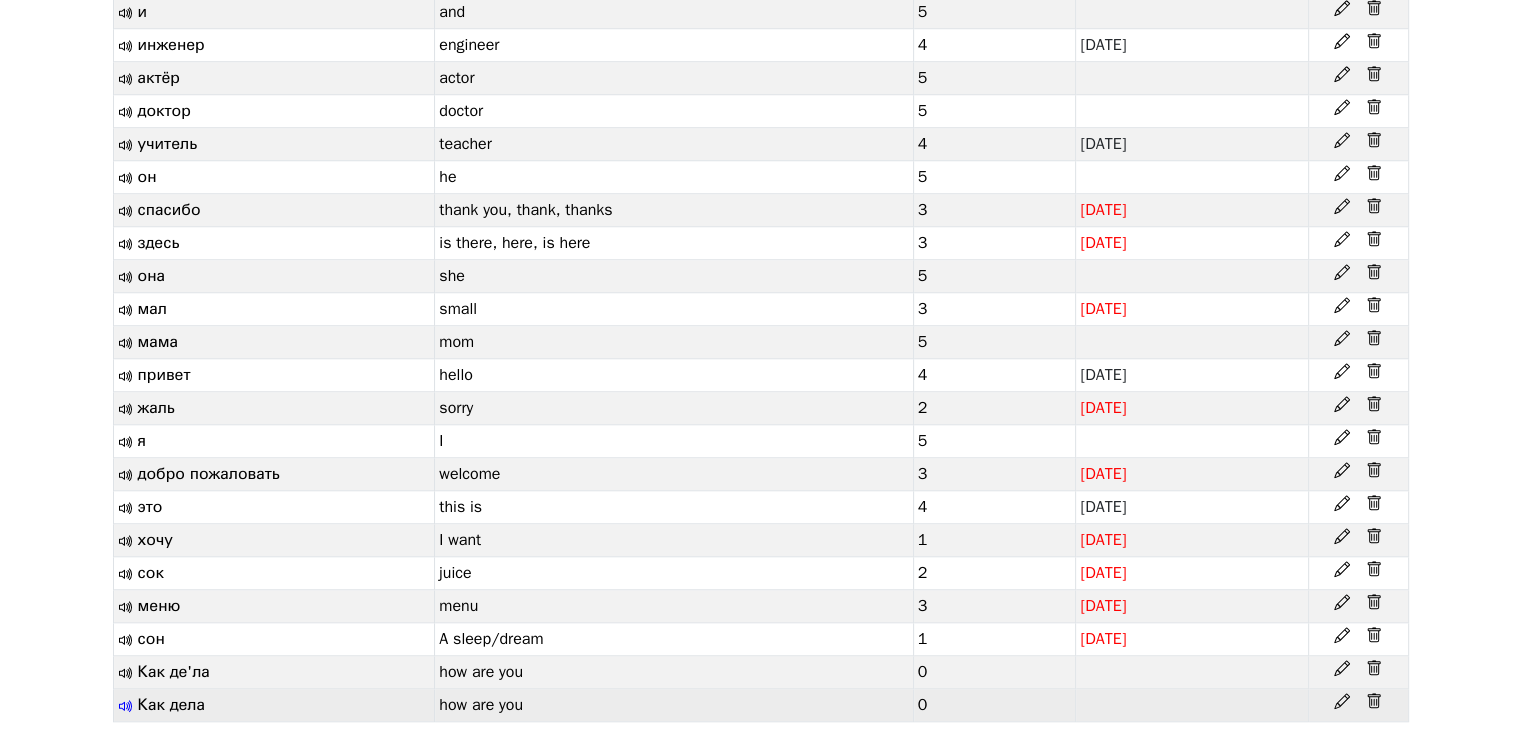 click 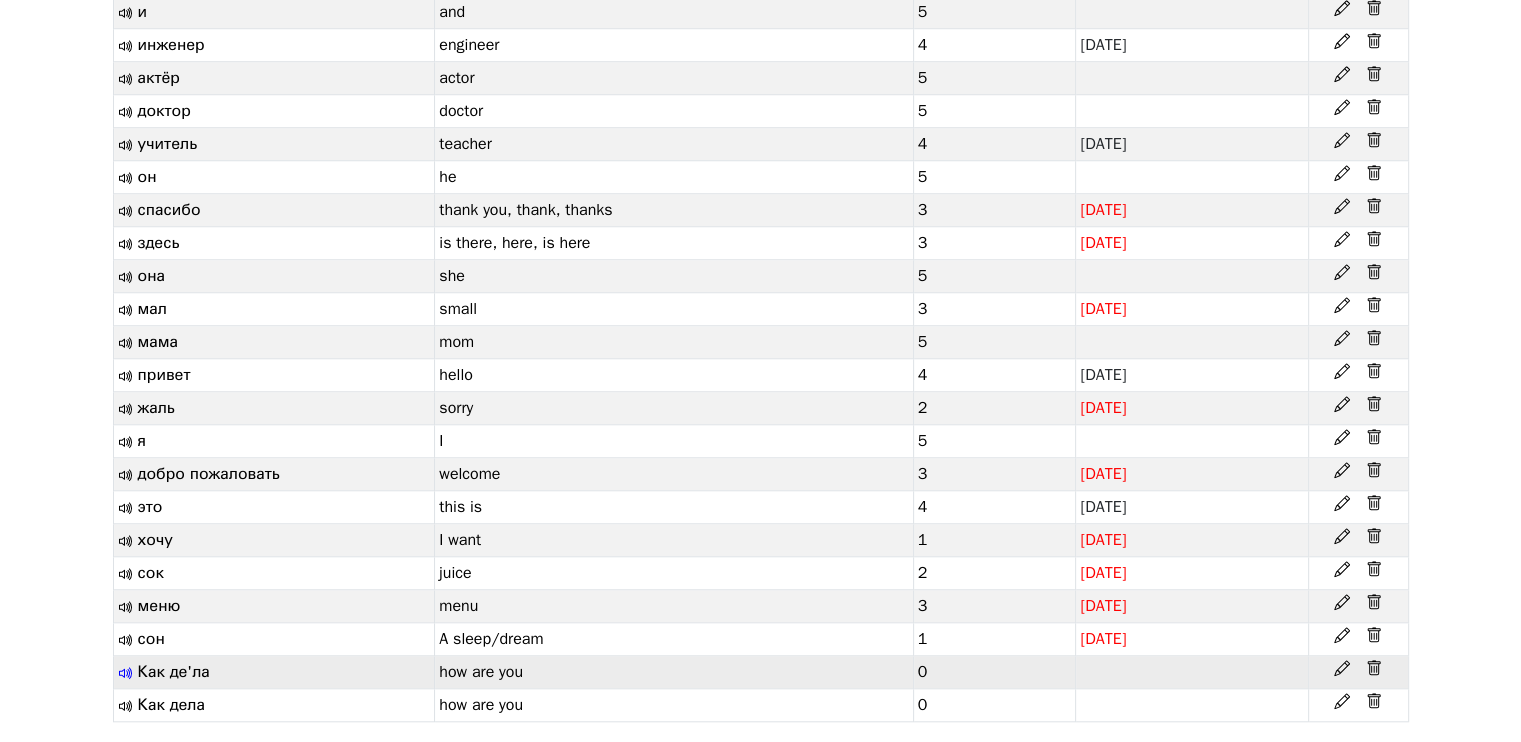 click 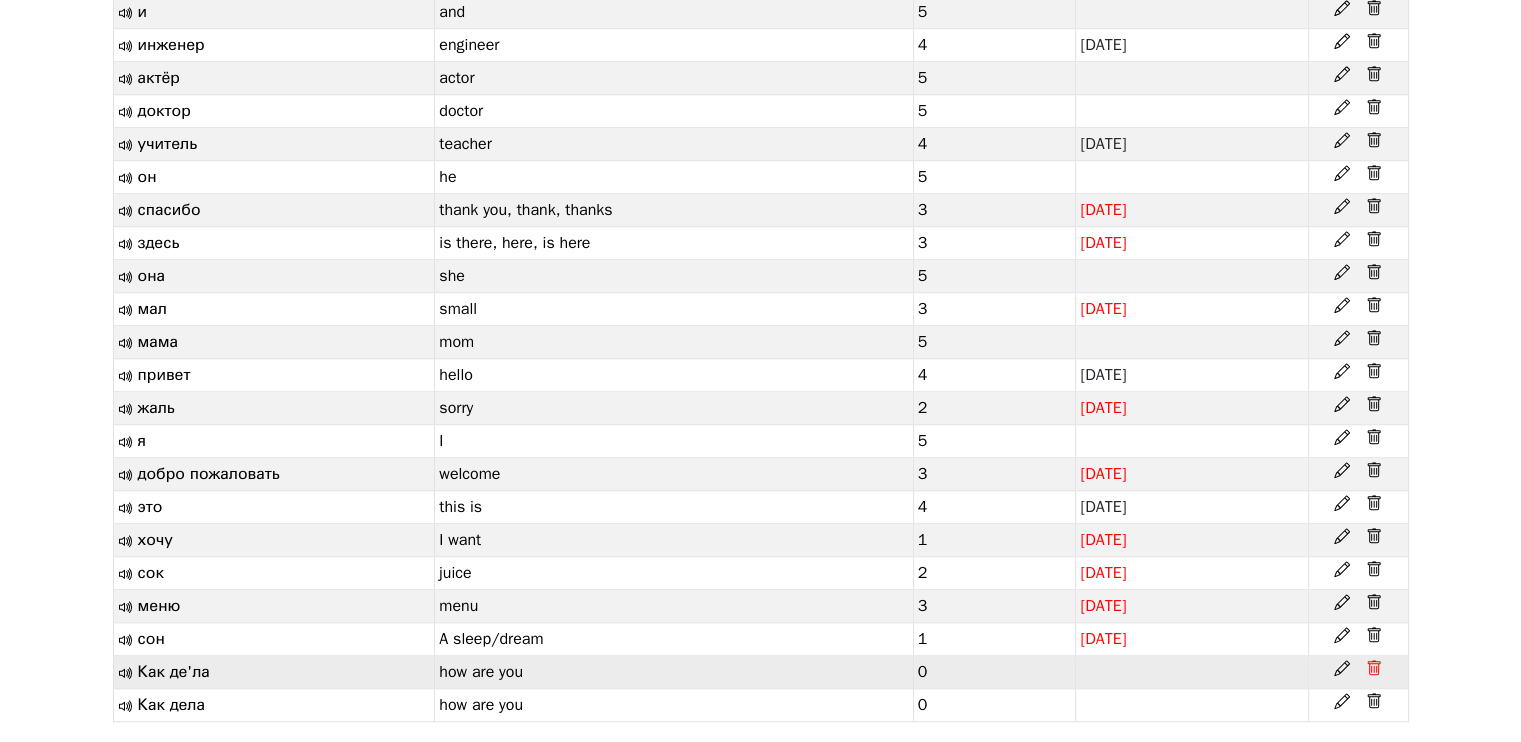 click 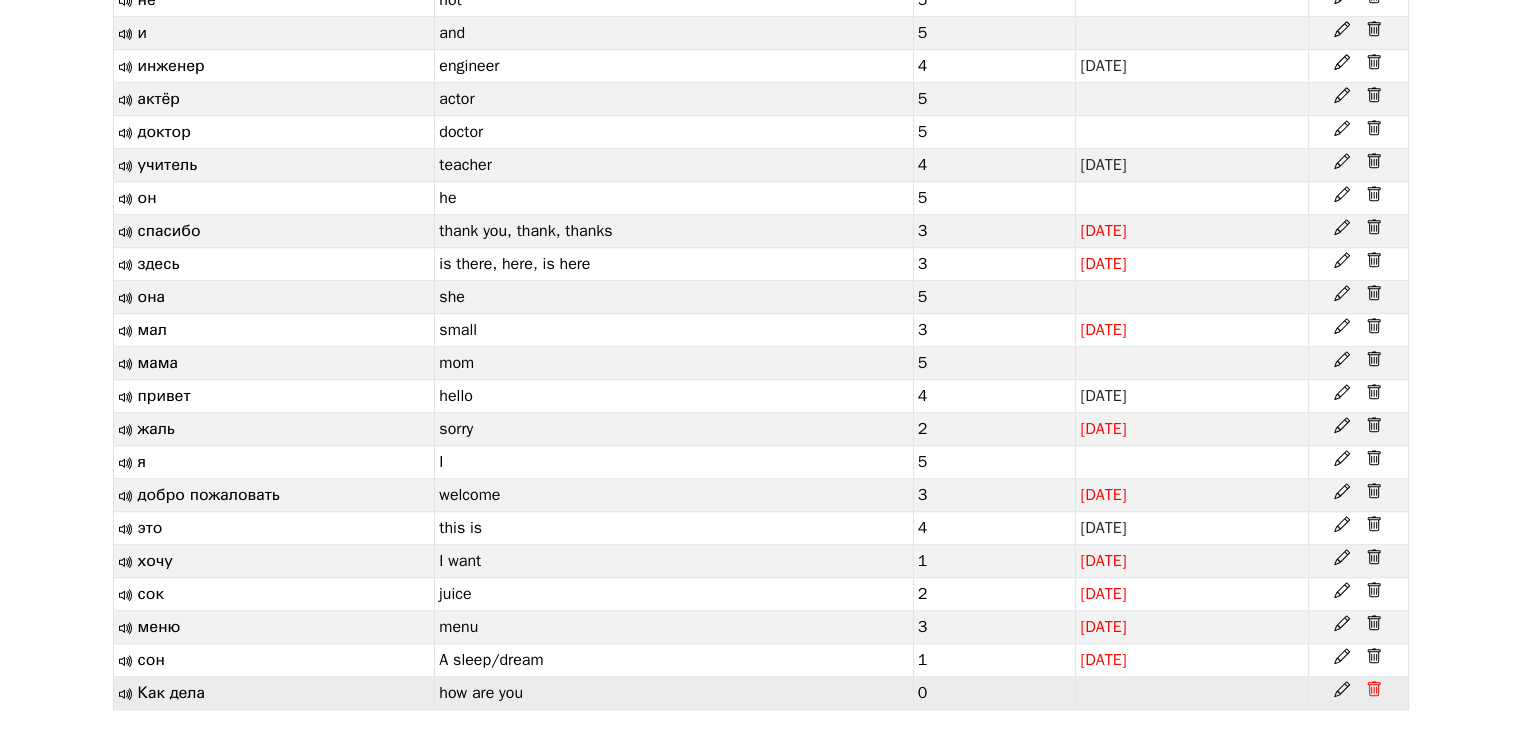 scroll, scrollTop: 1632, scrollLeft: 0, axis: vertical 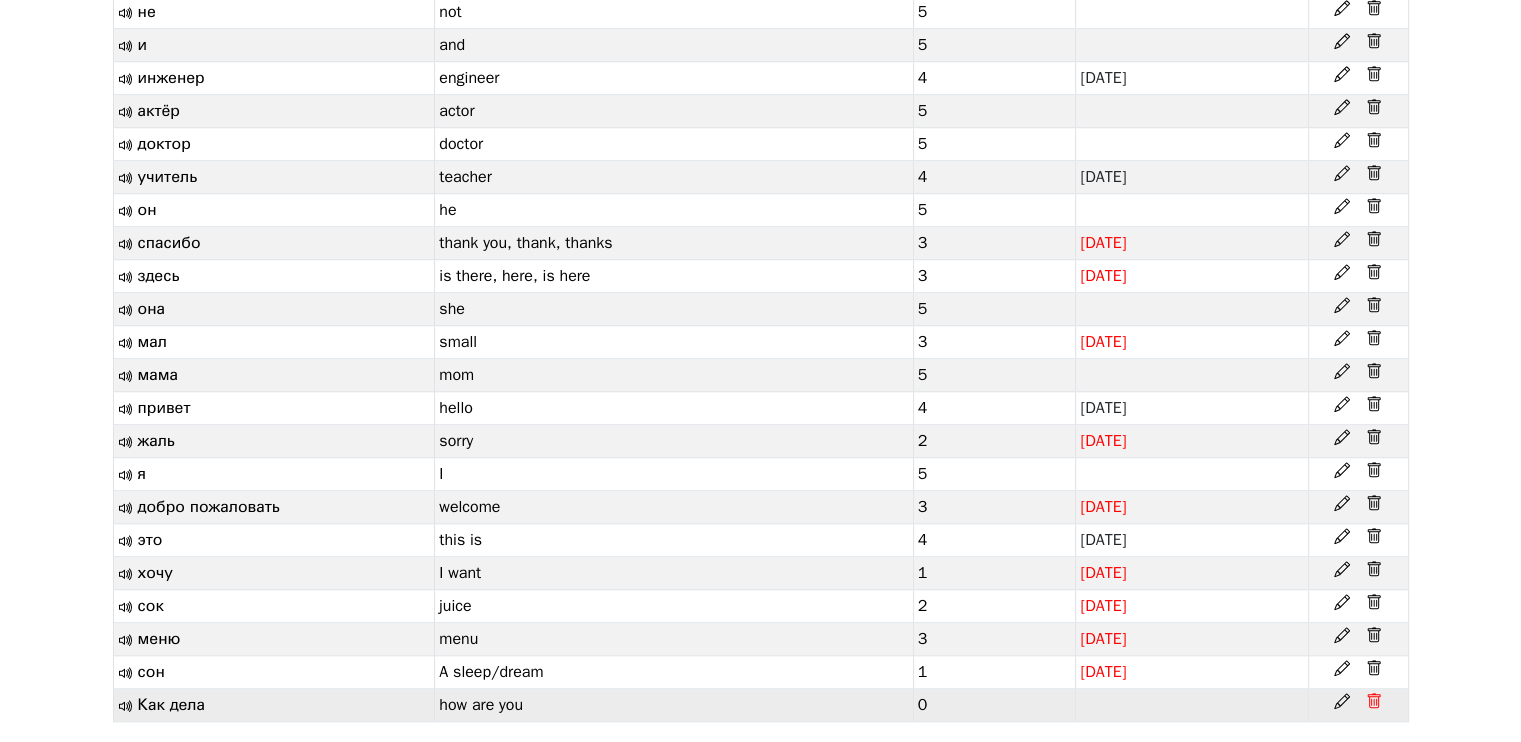 click 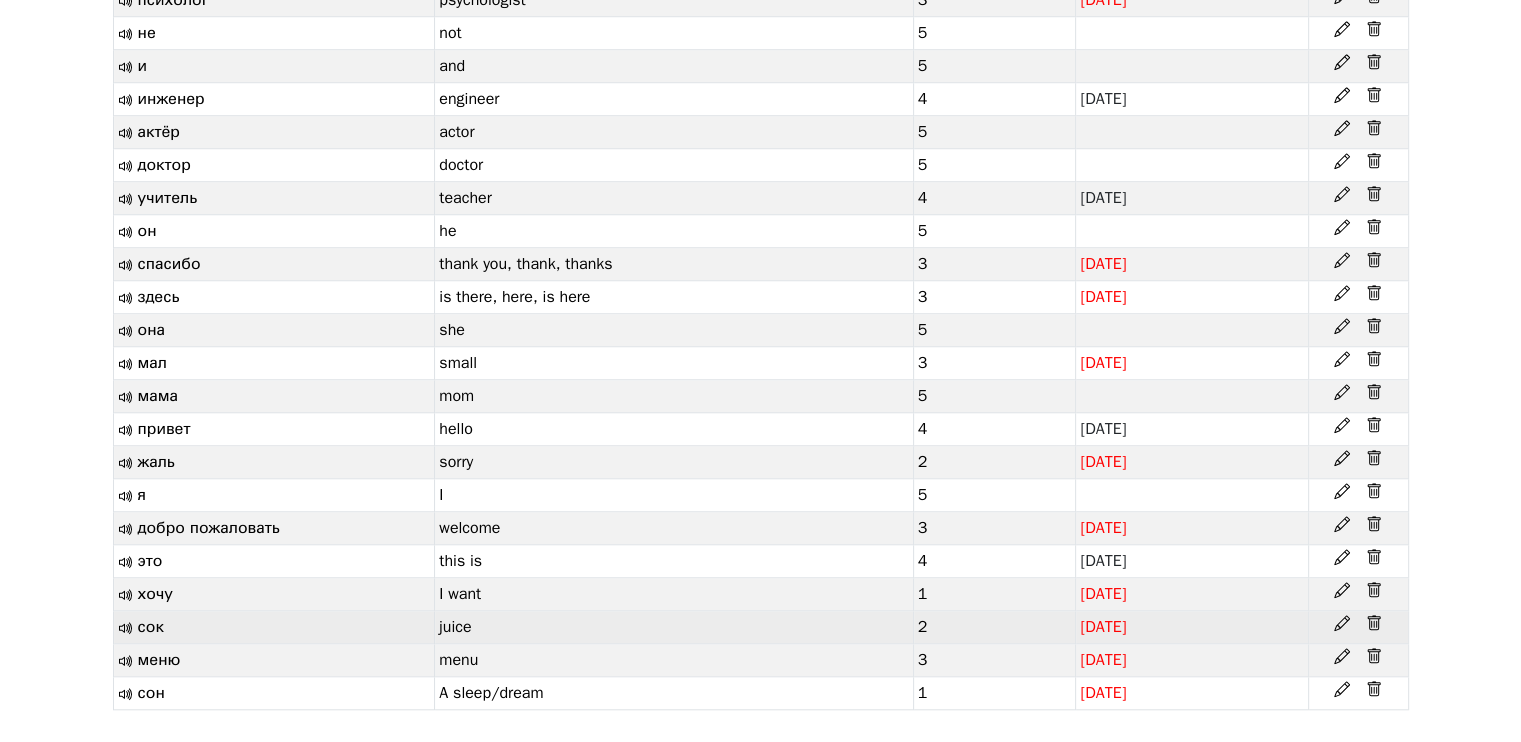 scroll, scrollTop: 1600, scrollLeft: 0, axis: vertical 